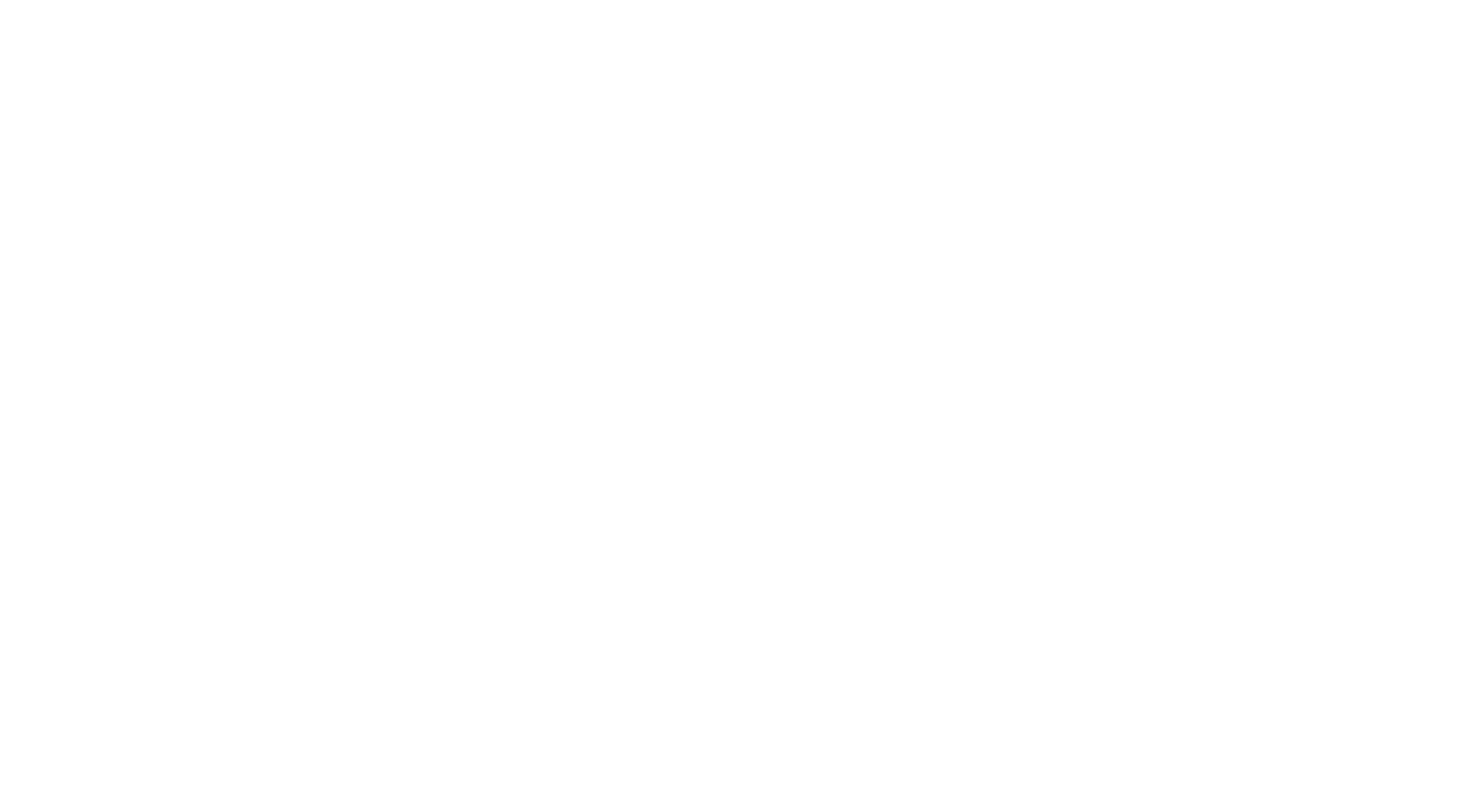 scroll, scrollTop: 0, scrollLeft: 0, axis: both 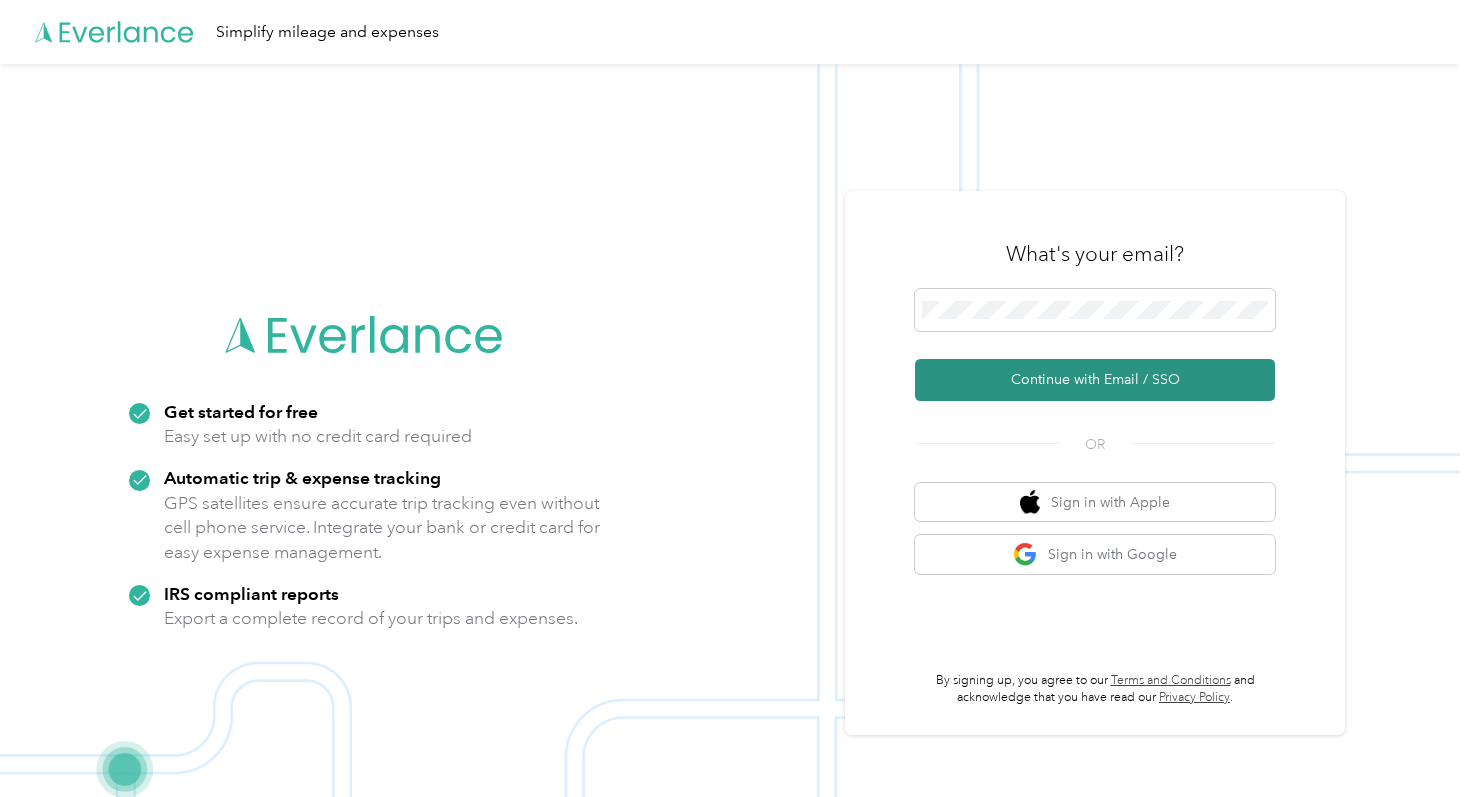 click on "Continue with Email / SSO" at bounding box center (1095, 380) 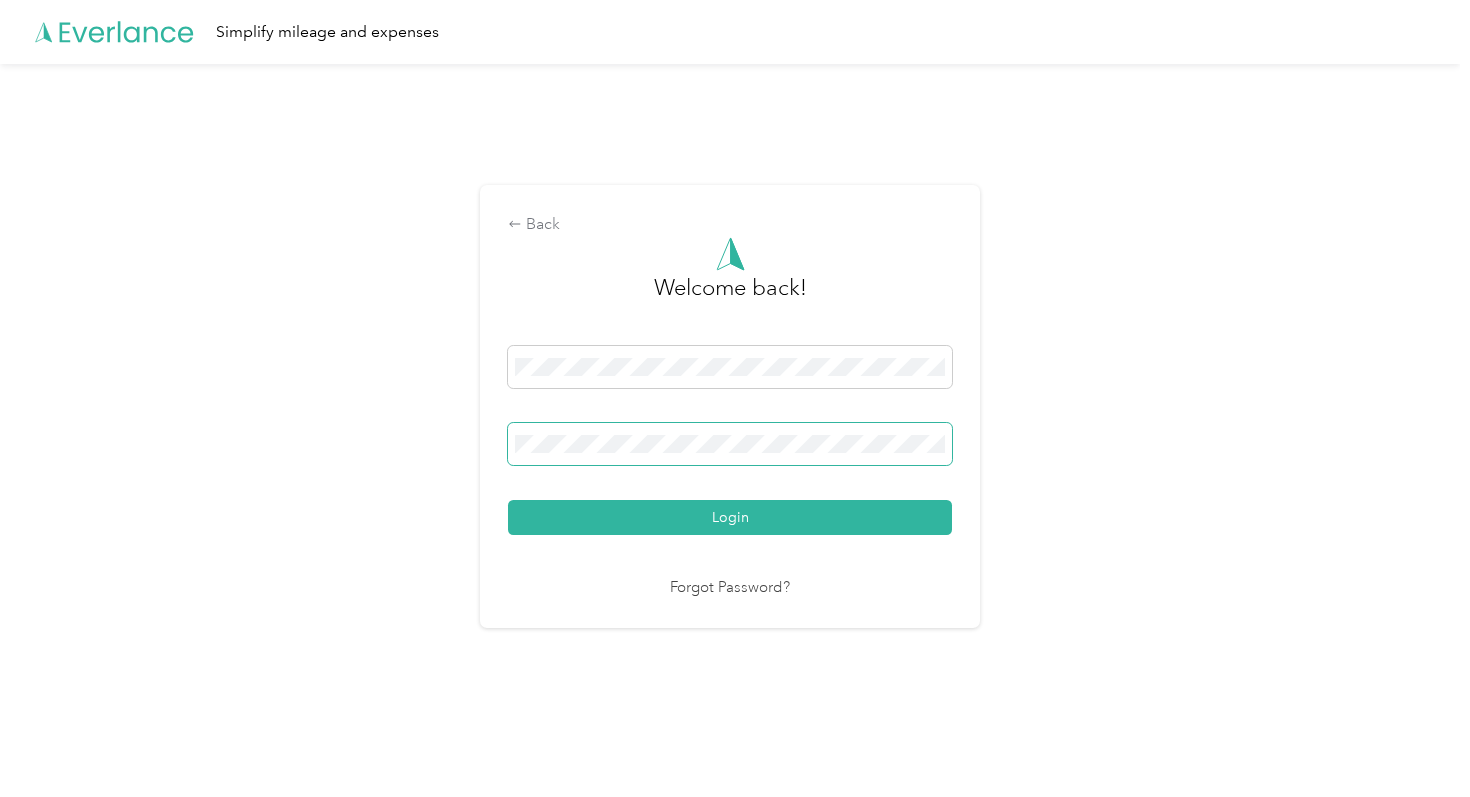click at bounding box center [730, 444] 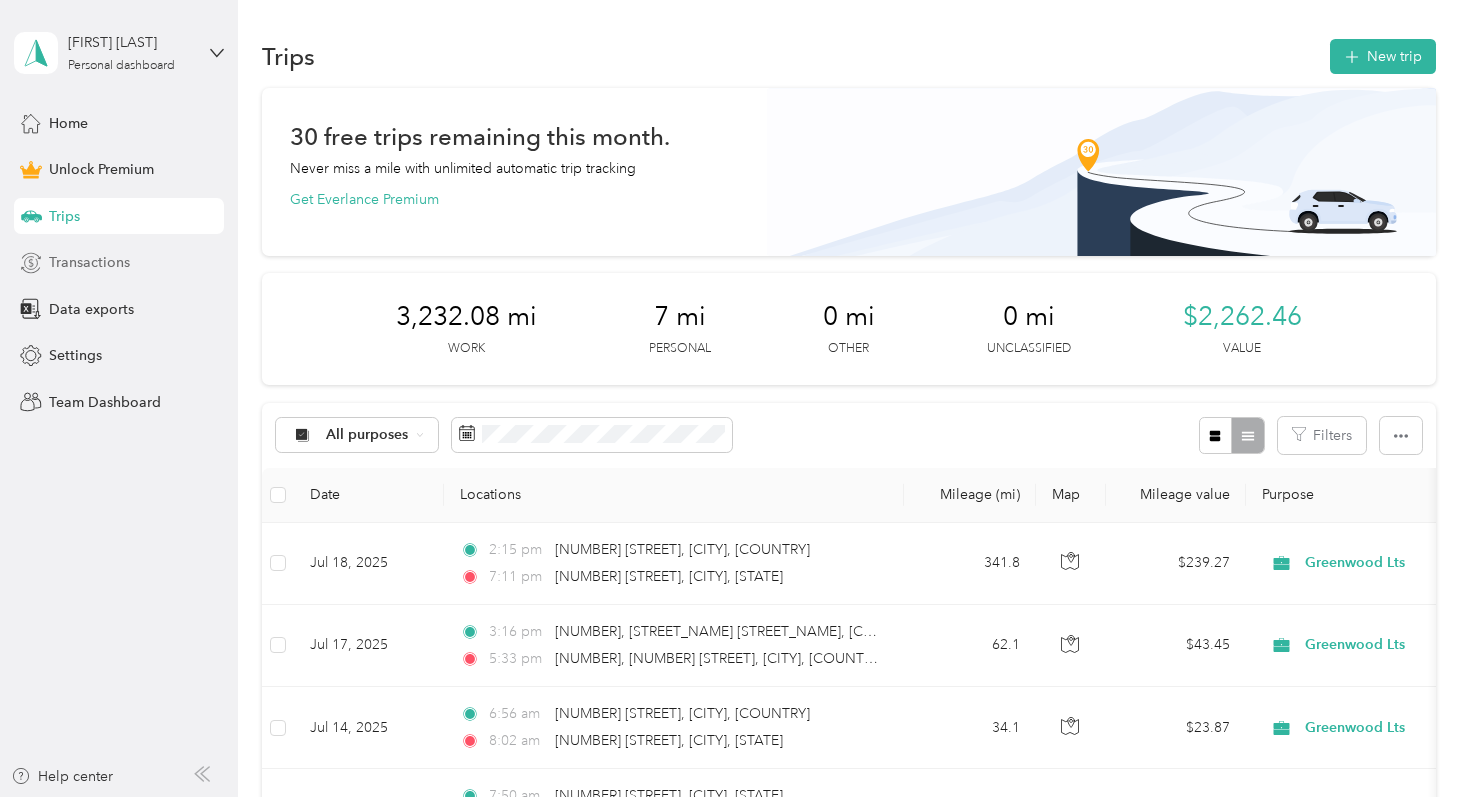 click on "Transactions" at bounding box center (89, 262) 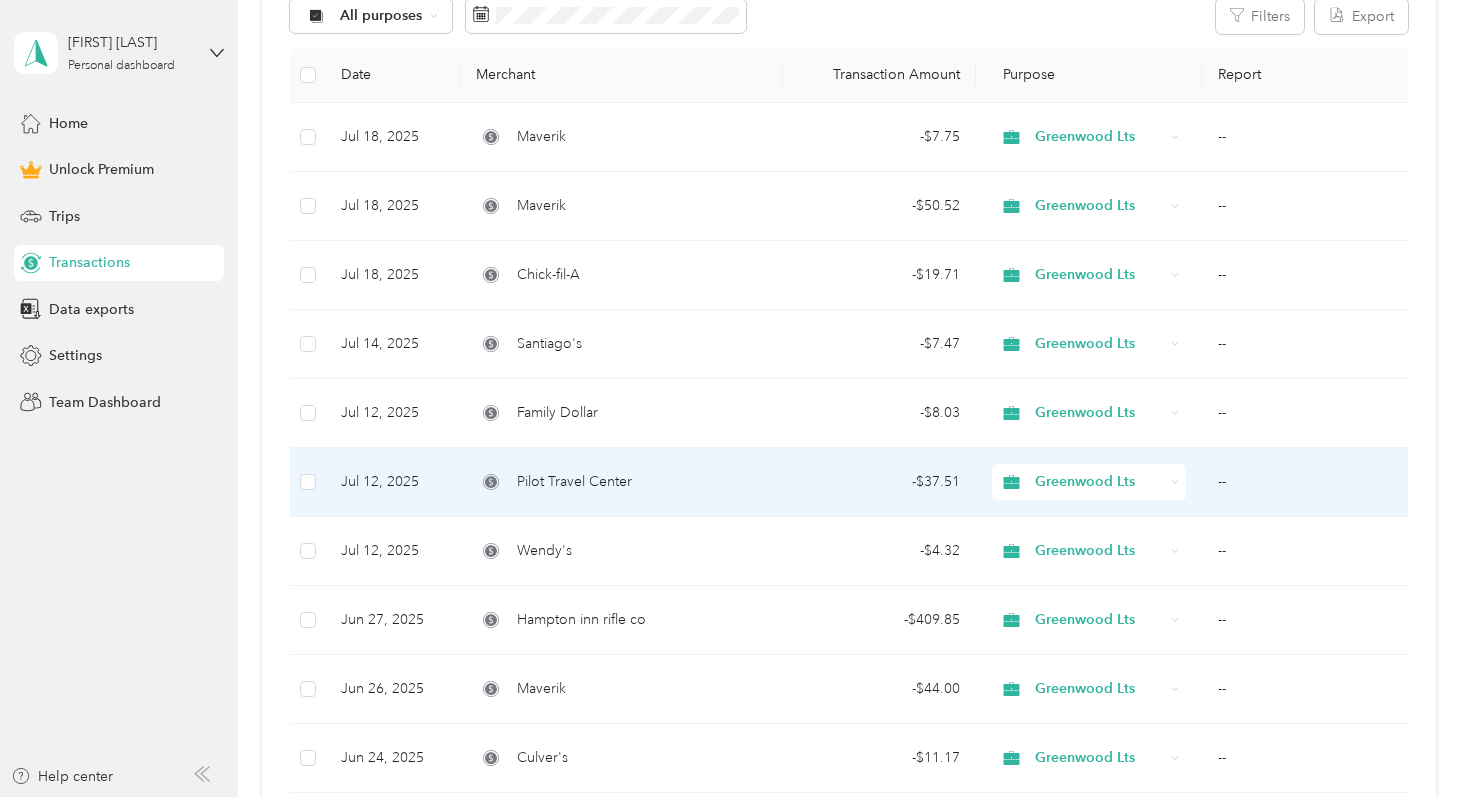 scroll, scrollTop: 243, scrollLeft: 0, axis: vertical 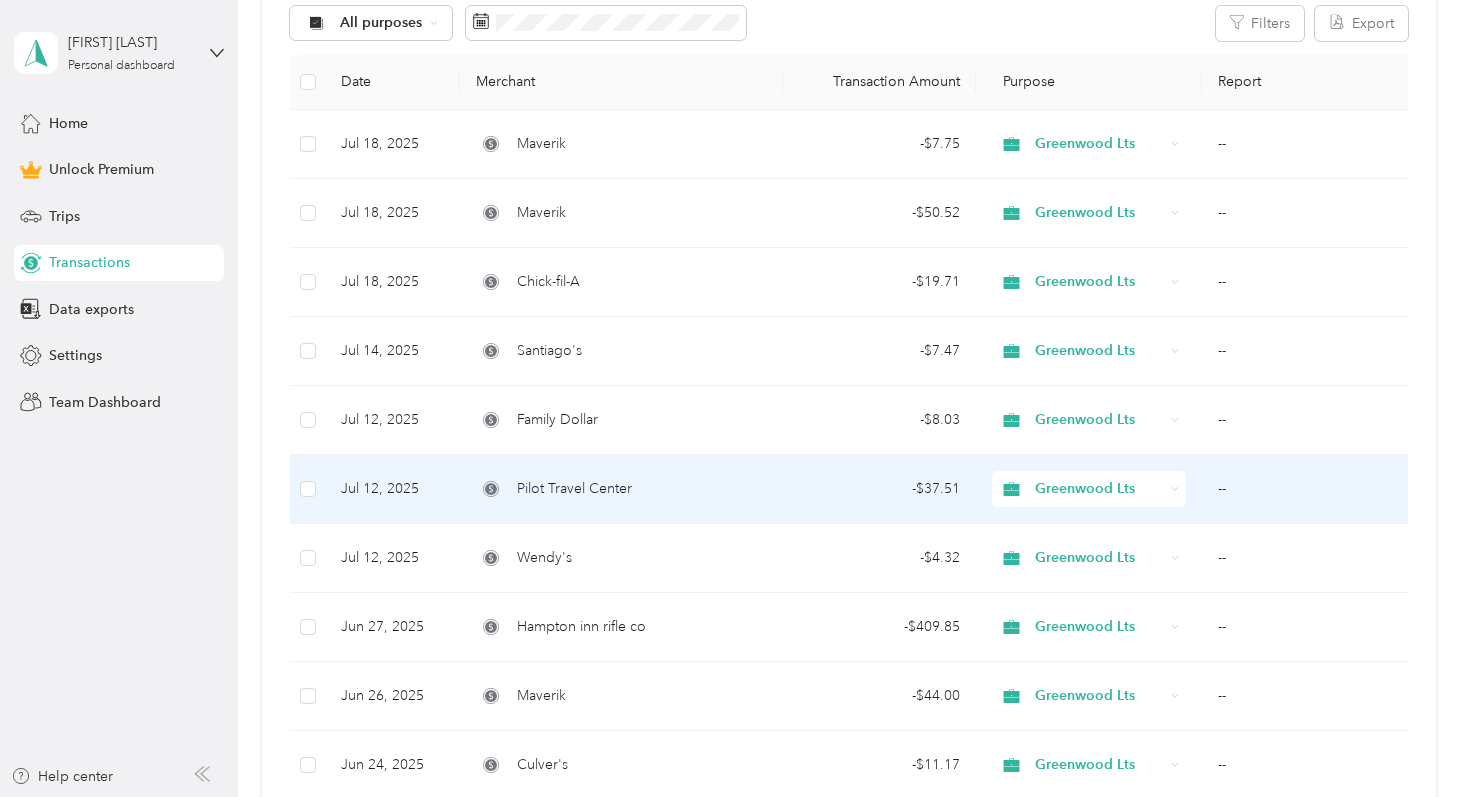 click on "Pilot Travel Center" at bounding box center [621, 489] 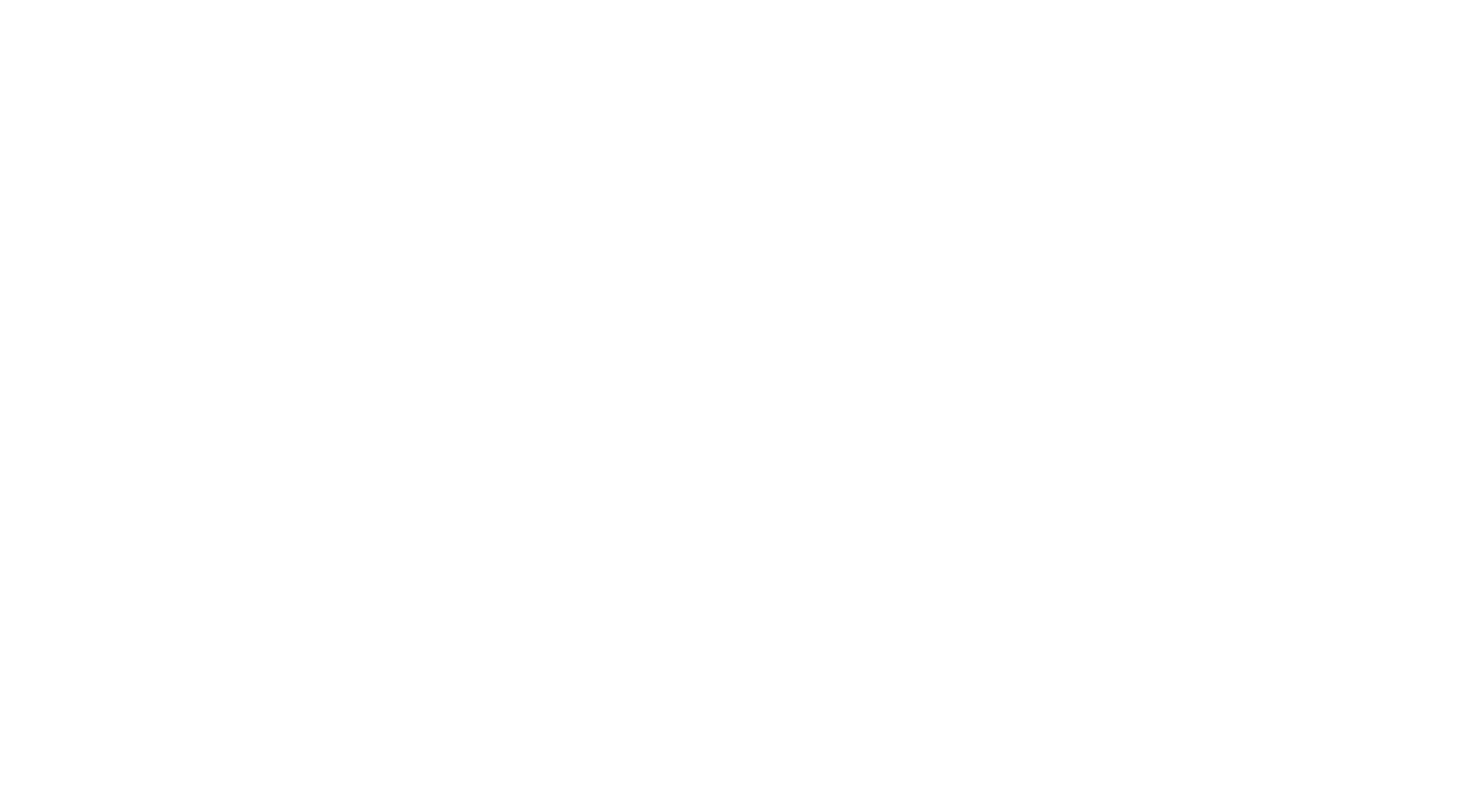 scroll, scrollTop: 0, scrollLeft: 0, axis: both 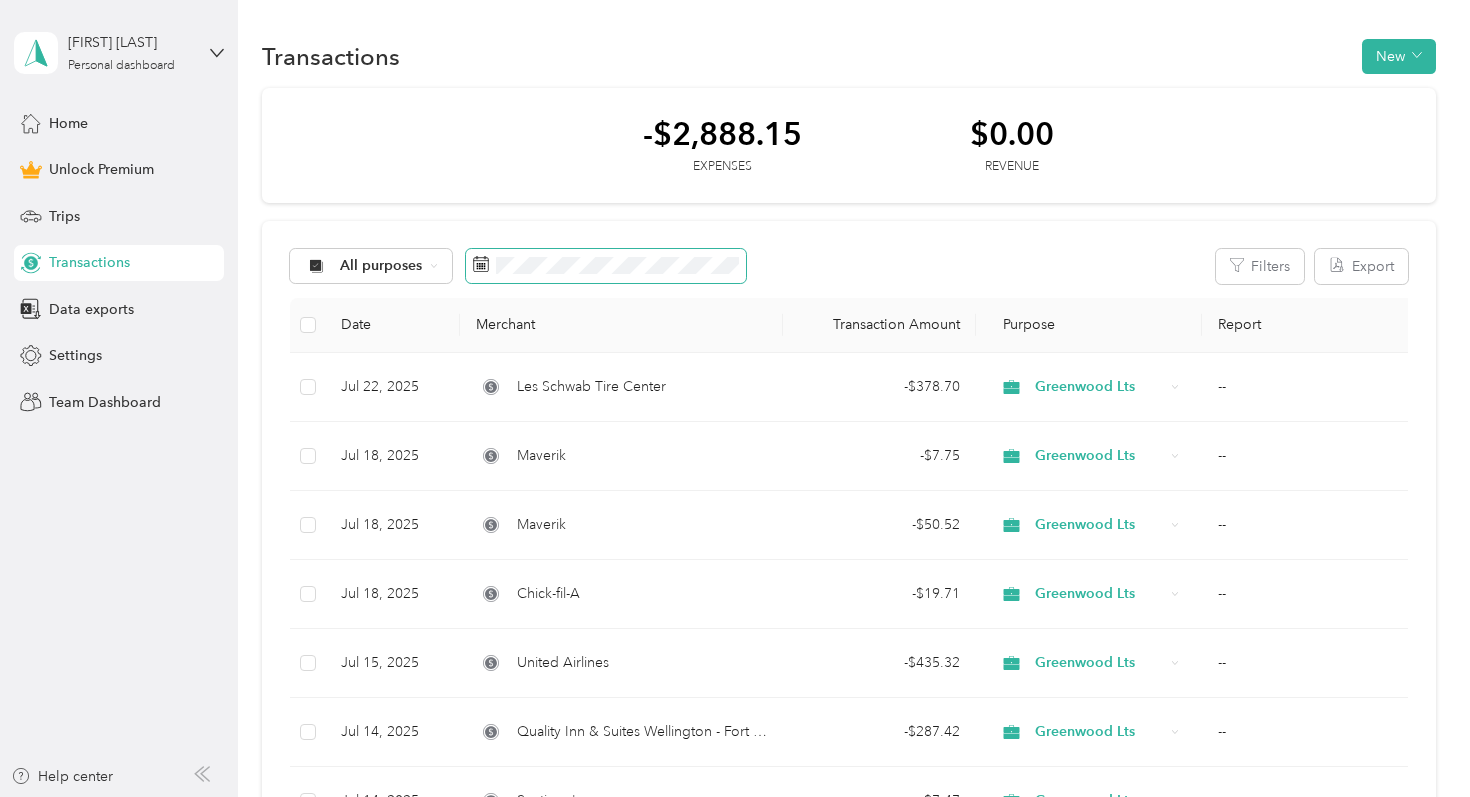 click at bounding box center [606, 266] 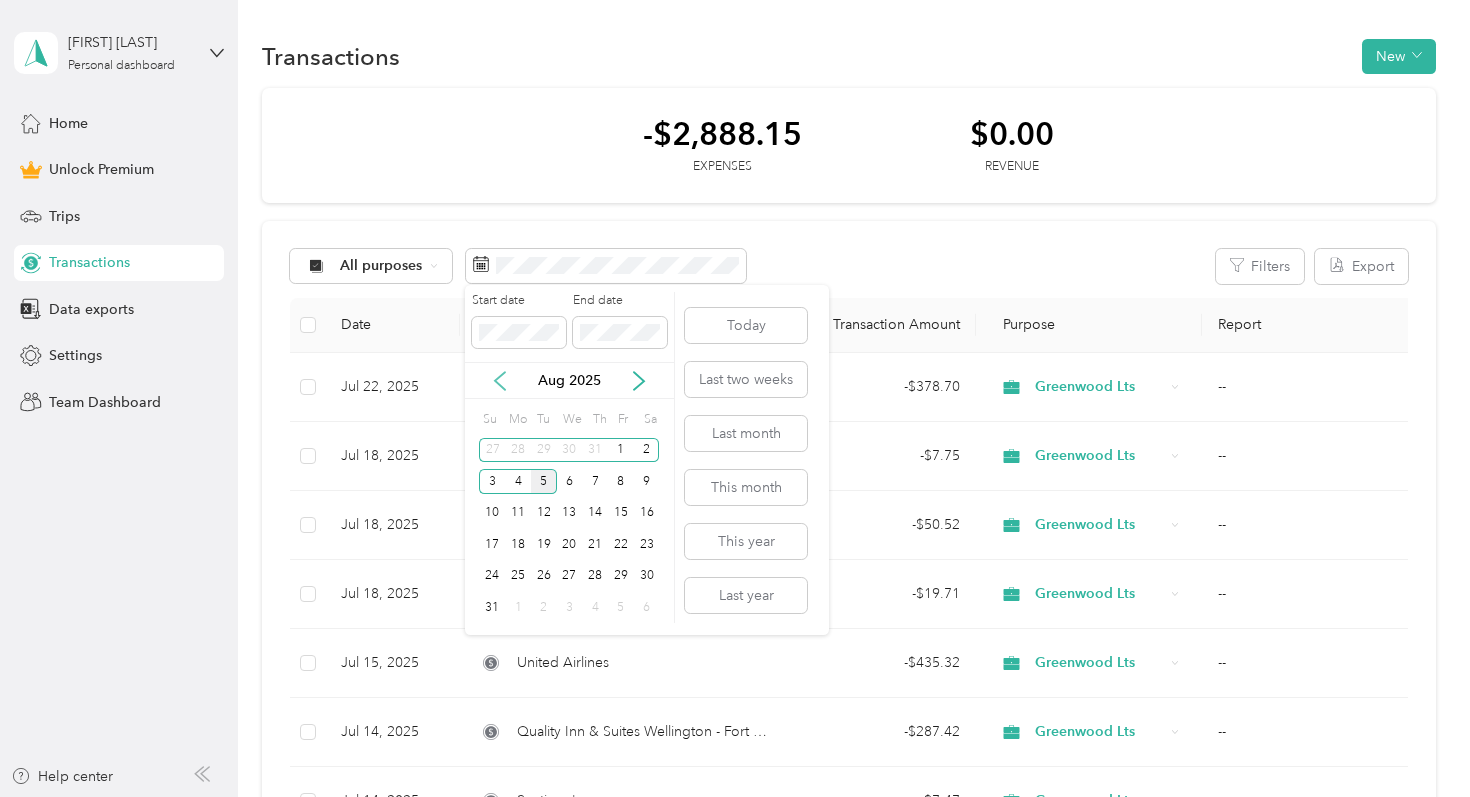click 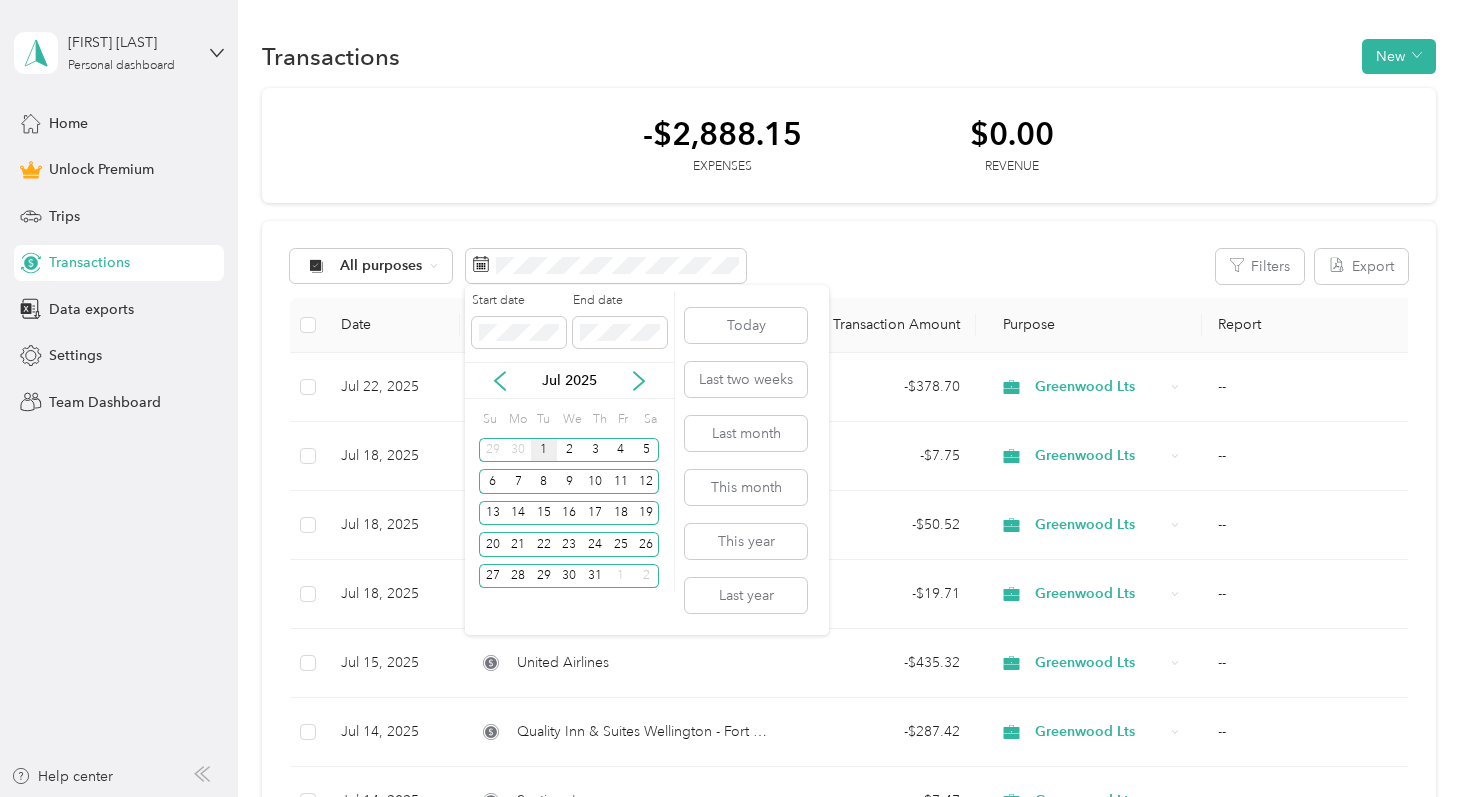 click on "1" at bounding box center (544, 450) 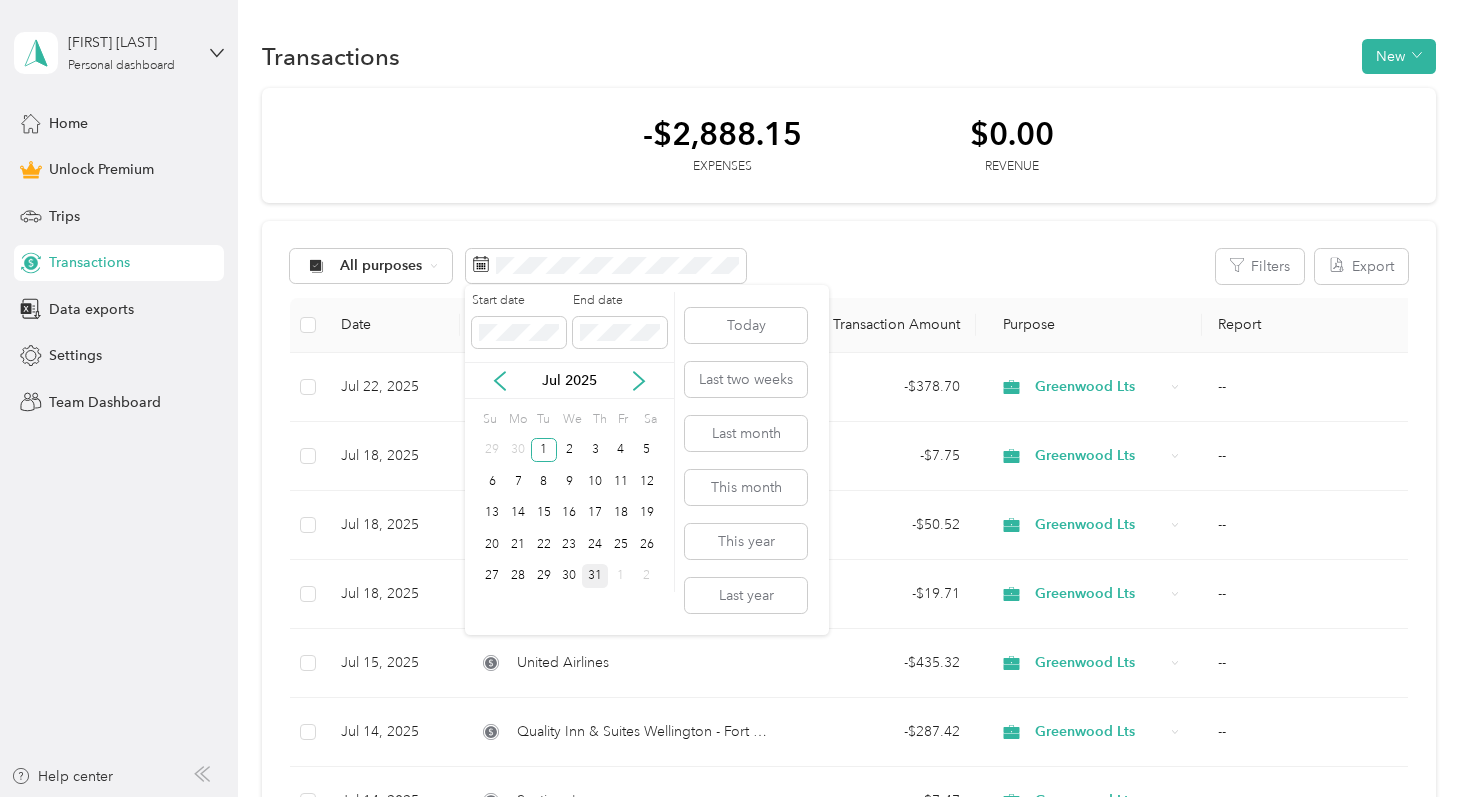 click on "31" at bounding box center (595, 576) 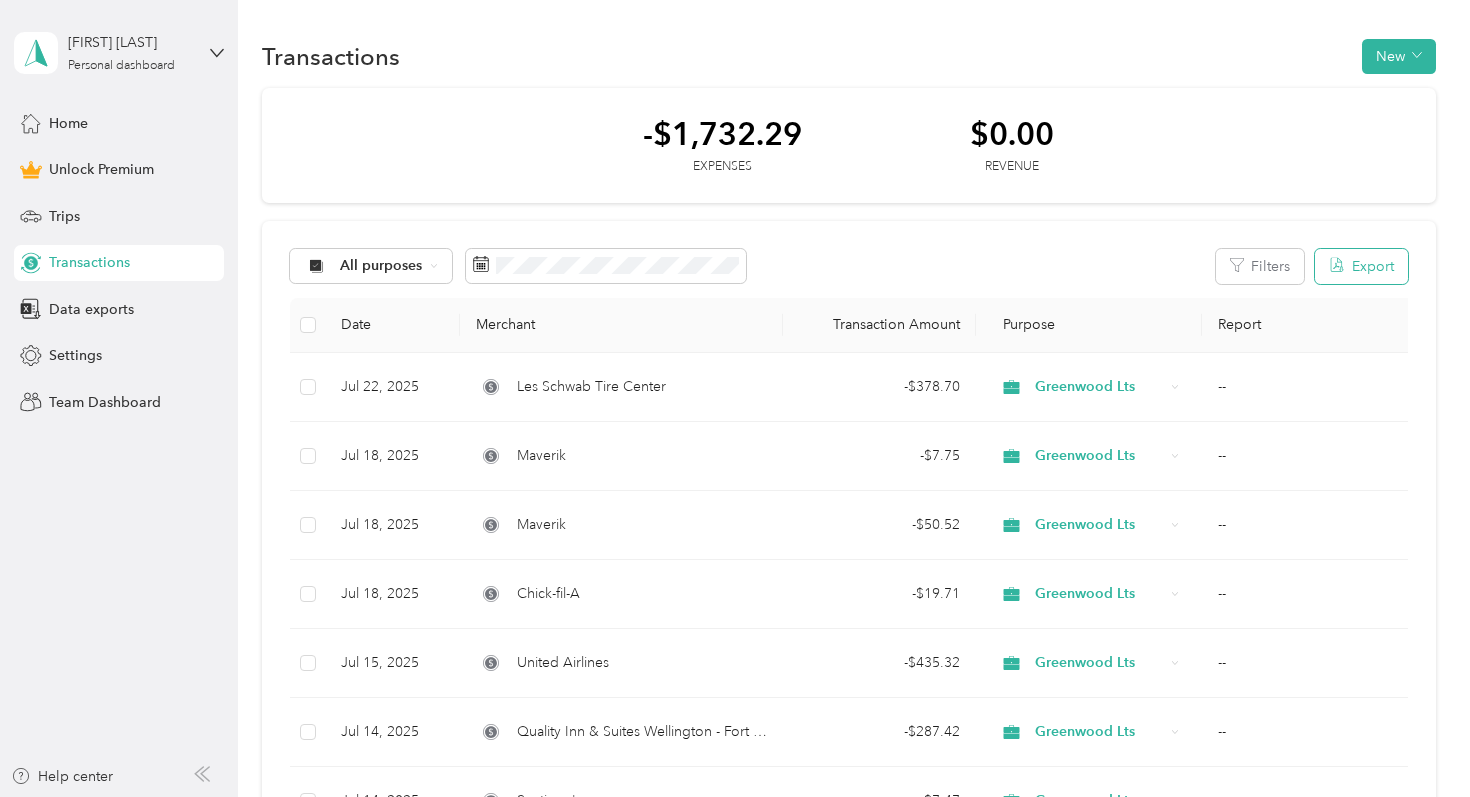 click on "Export" at bounding box center (1361, 266) 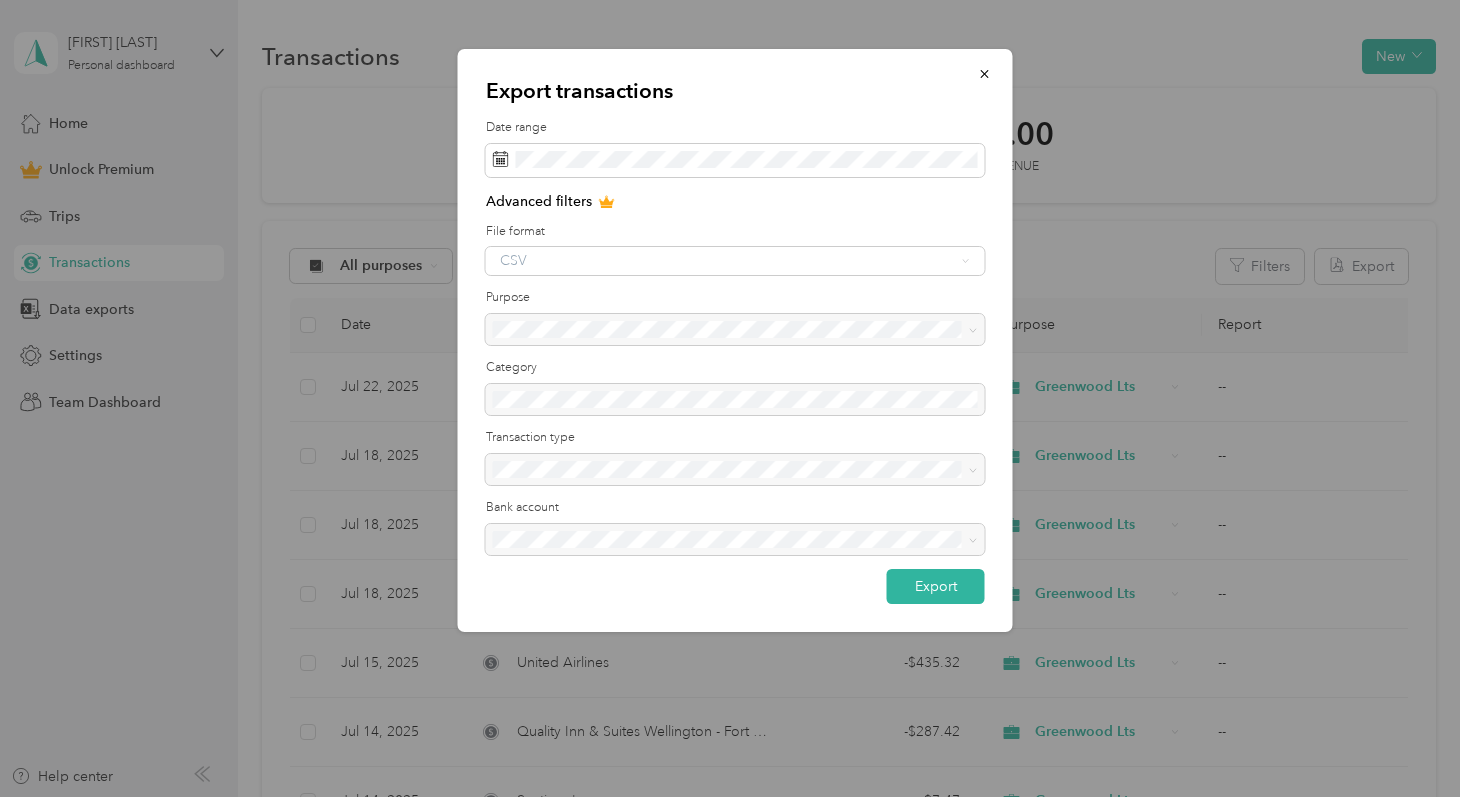 click on "CSV" at bounding box center (735, 261) 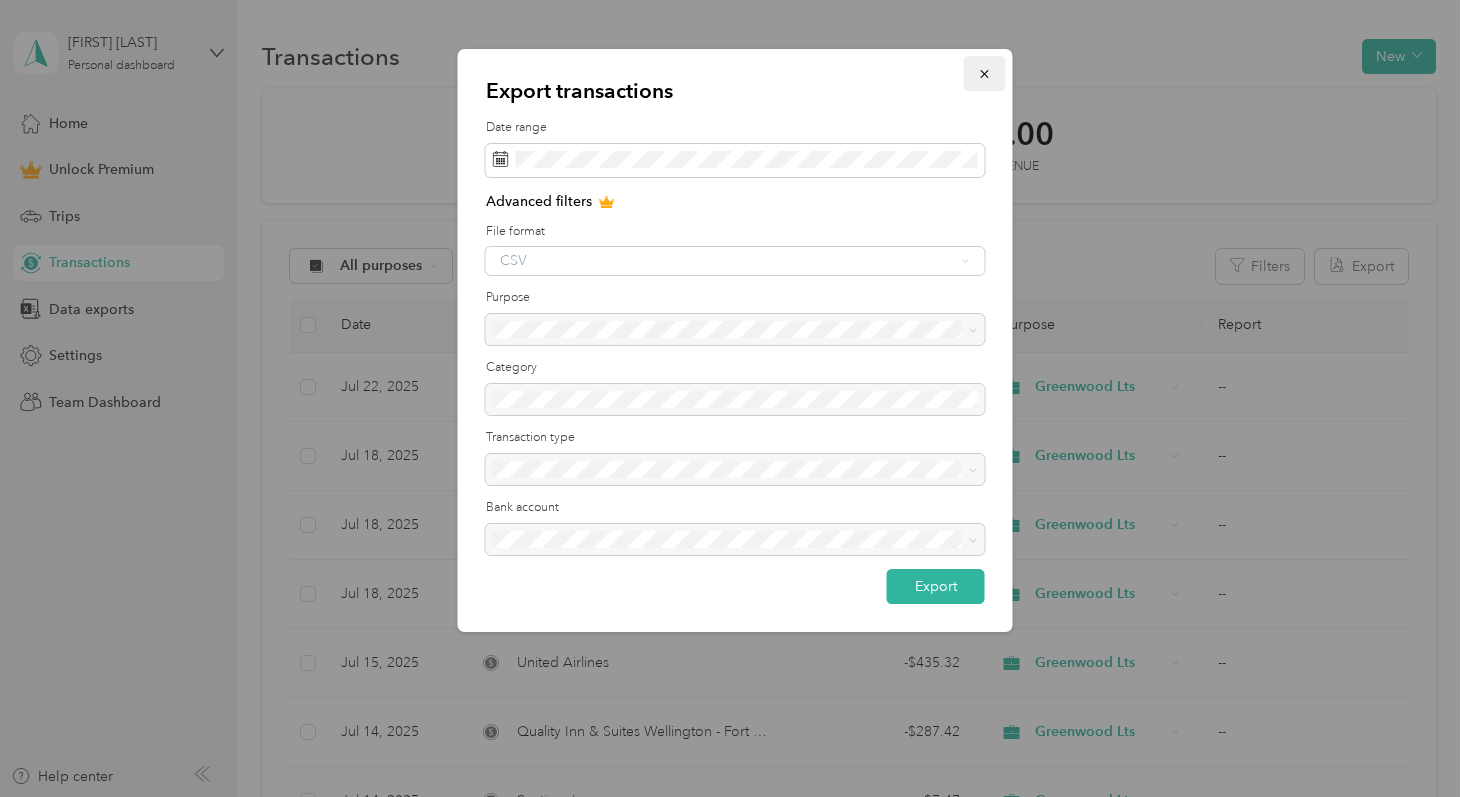 click 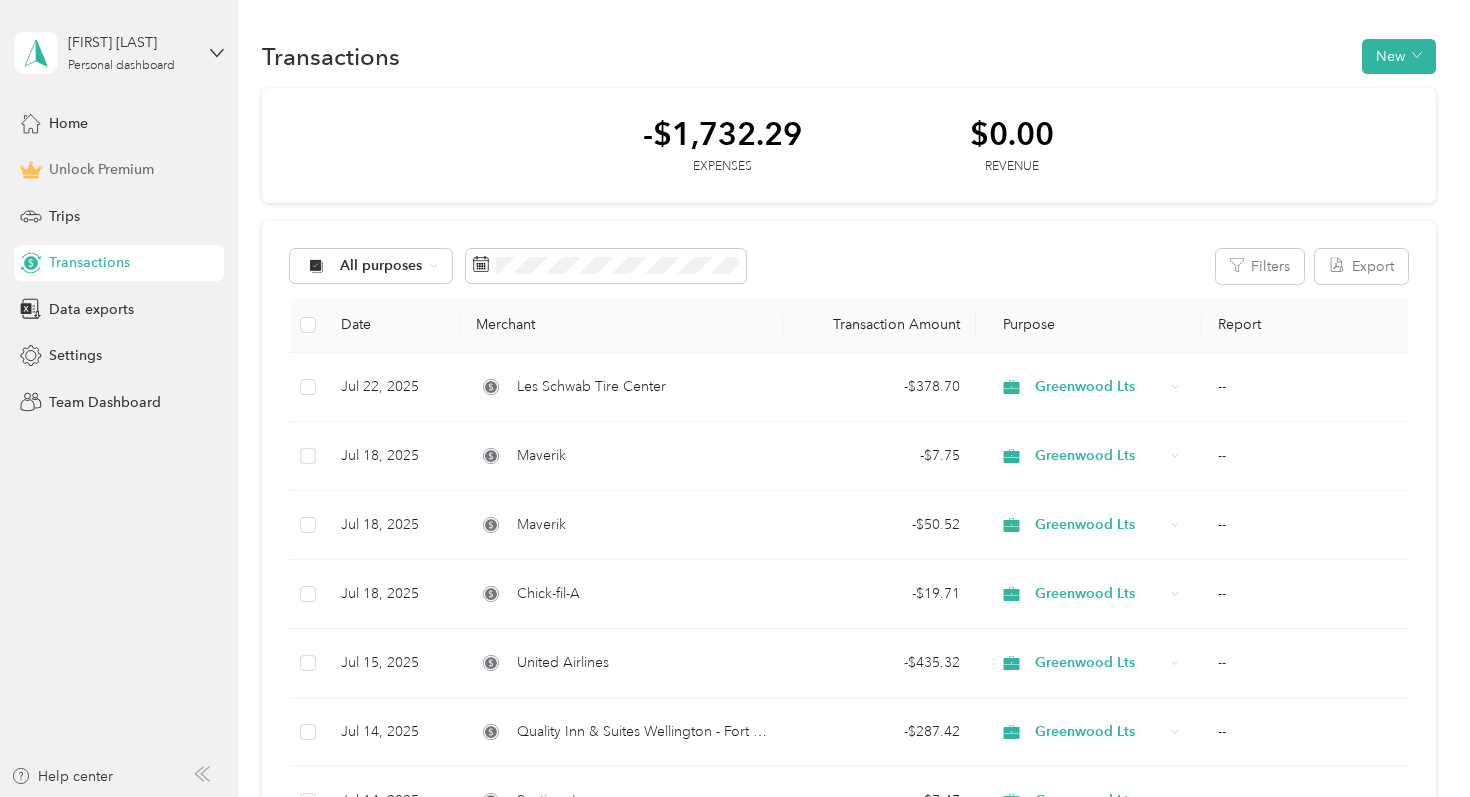 click on "Unlock Premium" at bounding box center [119, 170] 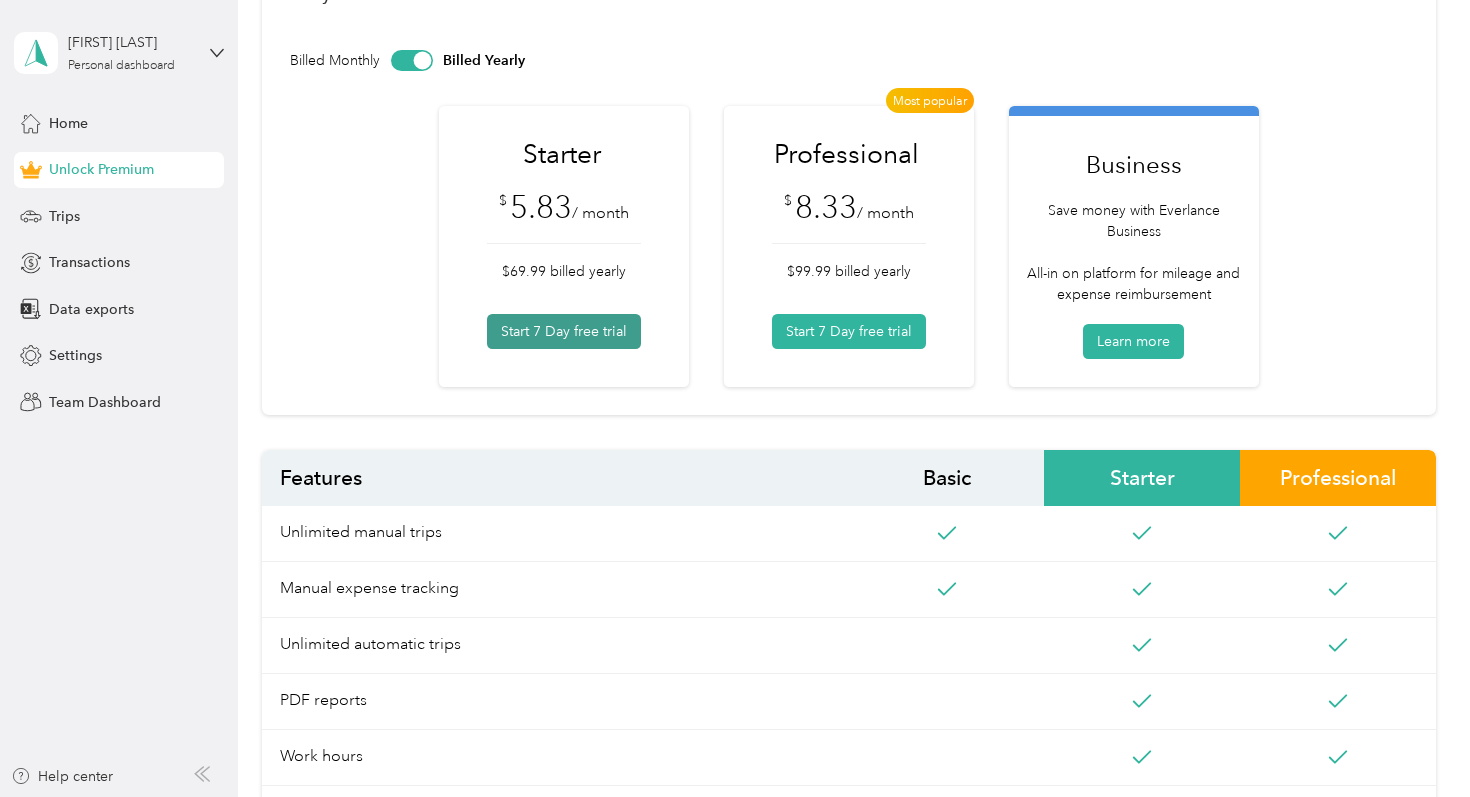 scroll, scrollTop: 138, scrollLeft: 0, axis: vertical 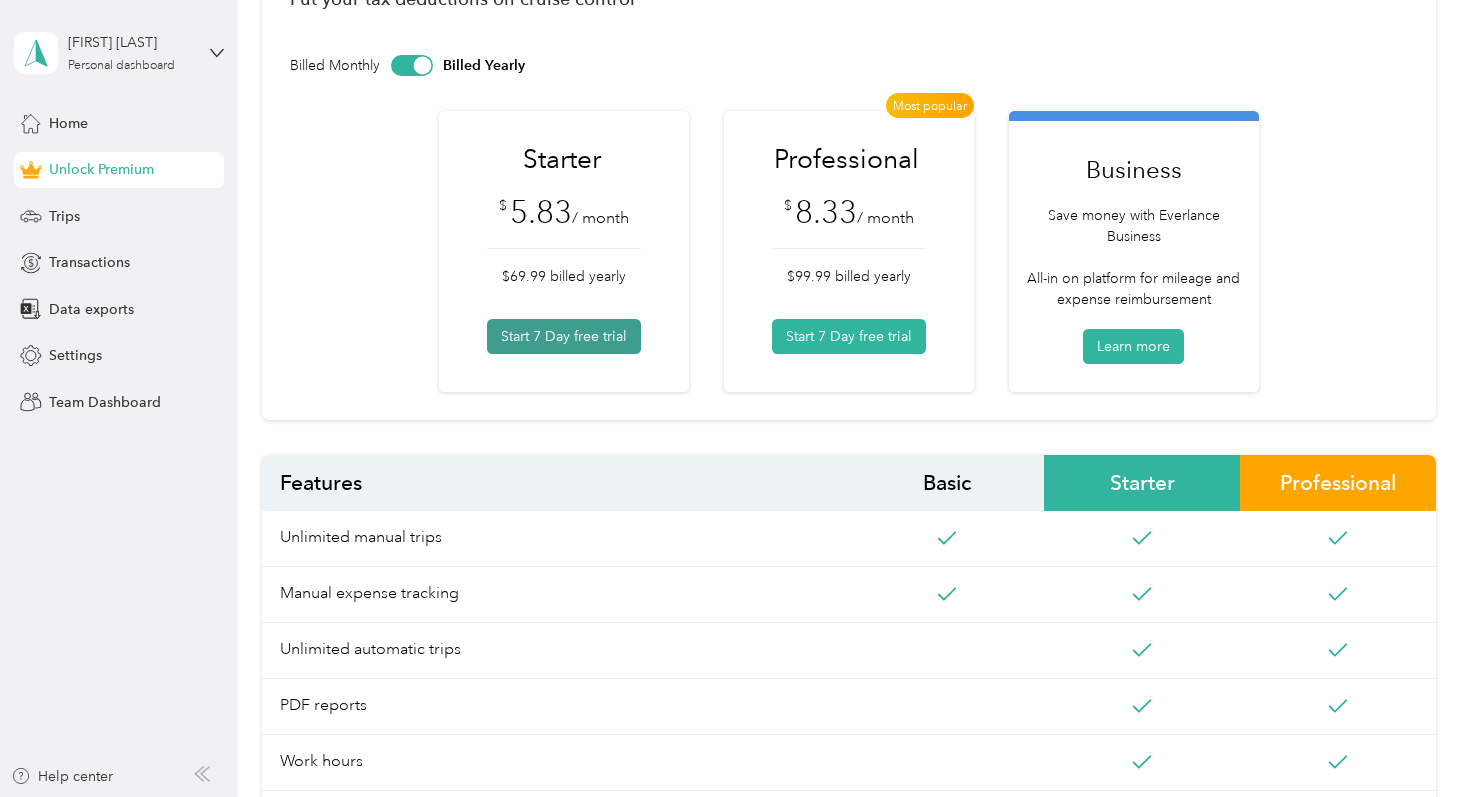 click on "Start 7 Day free trial" at bounding box center (564, 336) 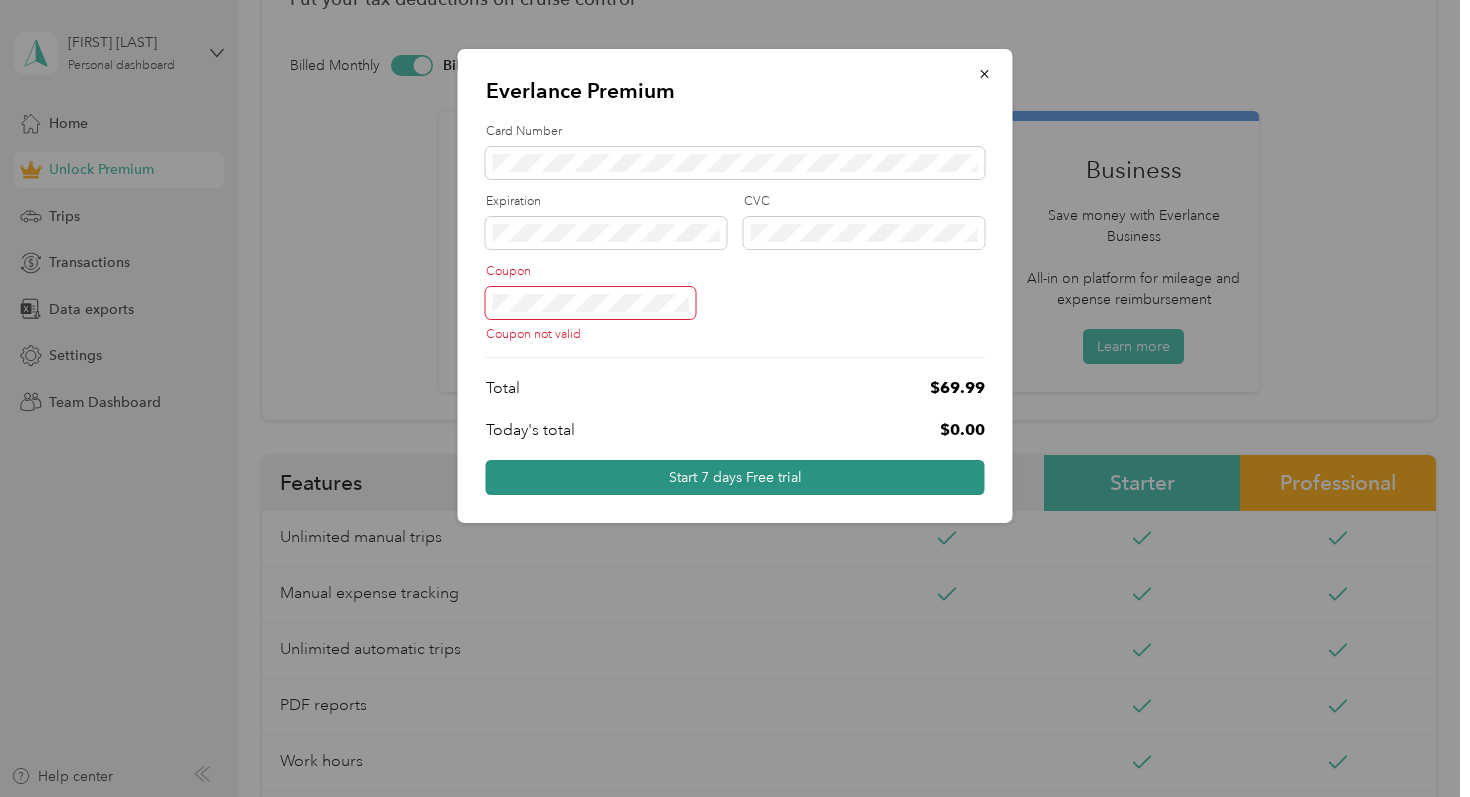 click on "Start 7 days Free trial" at bounding box center [735, 477] 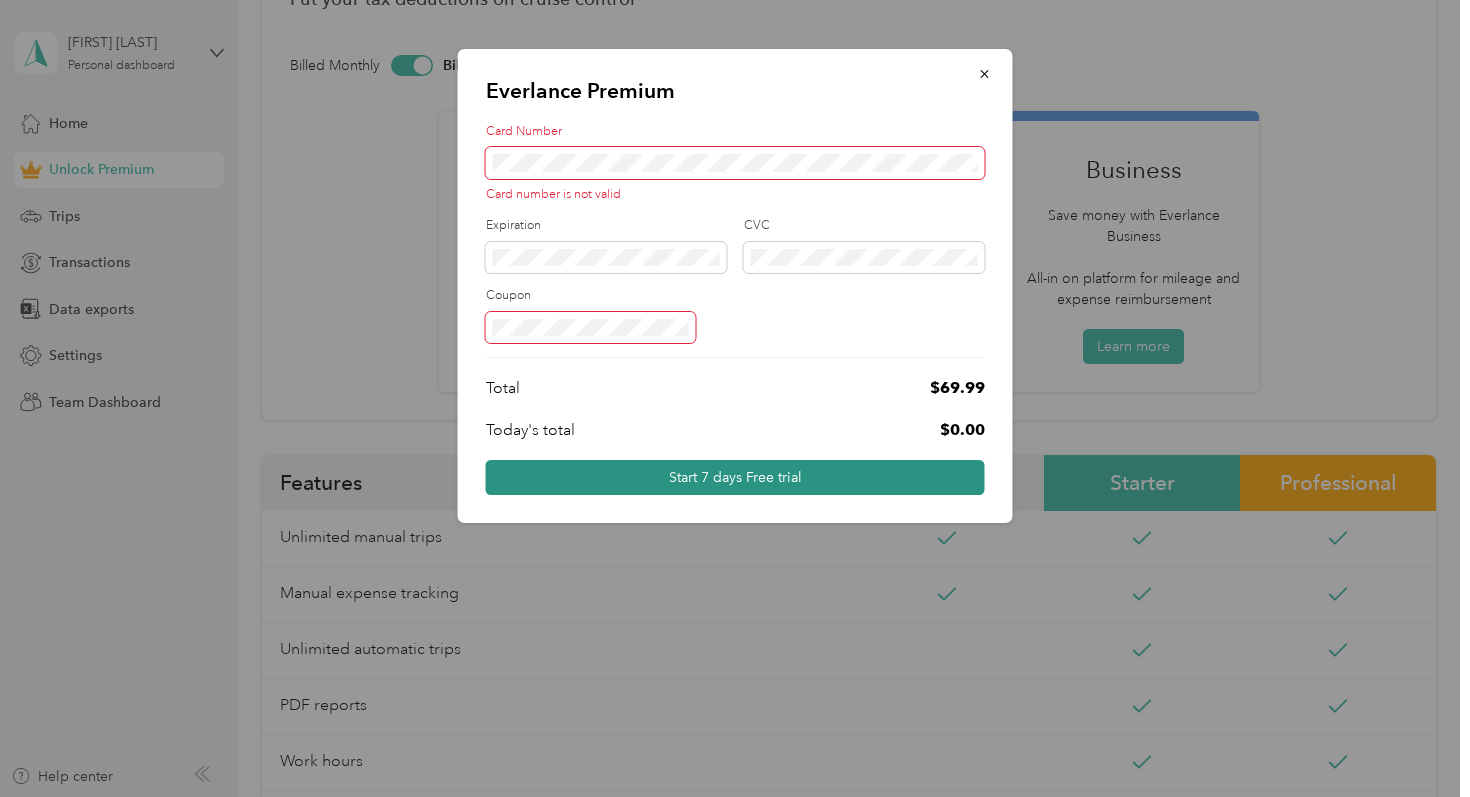 click on "Start 7 days Free trial" at bounding box center (735, 477) 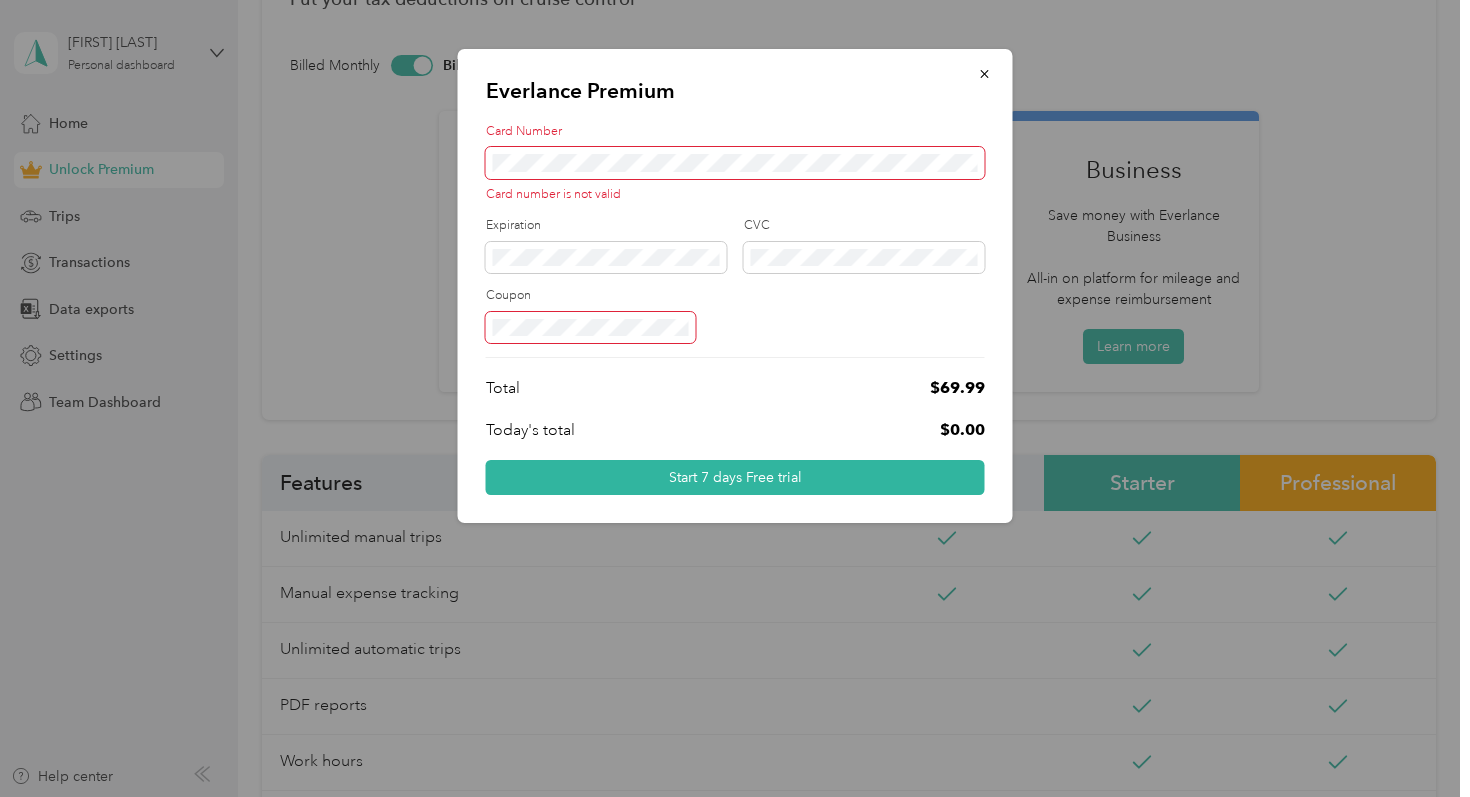 click at bounding box center (735, 163) 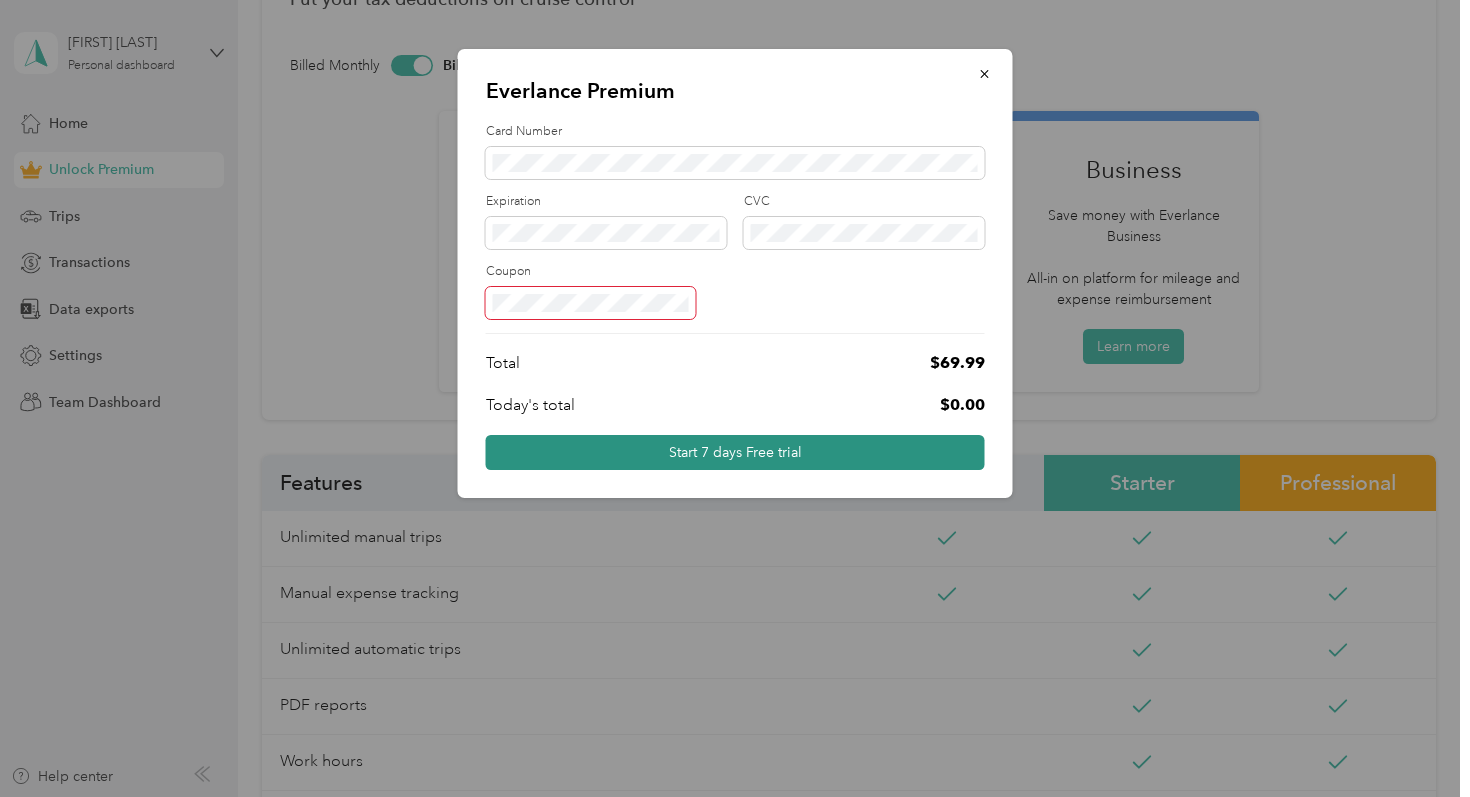click on "Start 7 days Free trial" at bounding box center [735, 452] 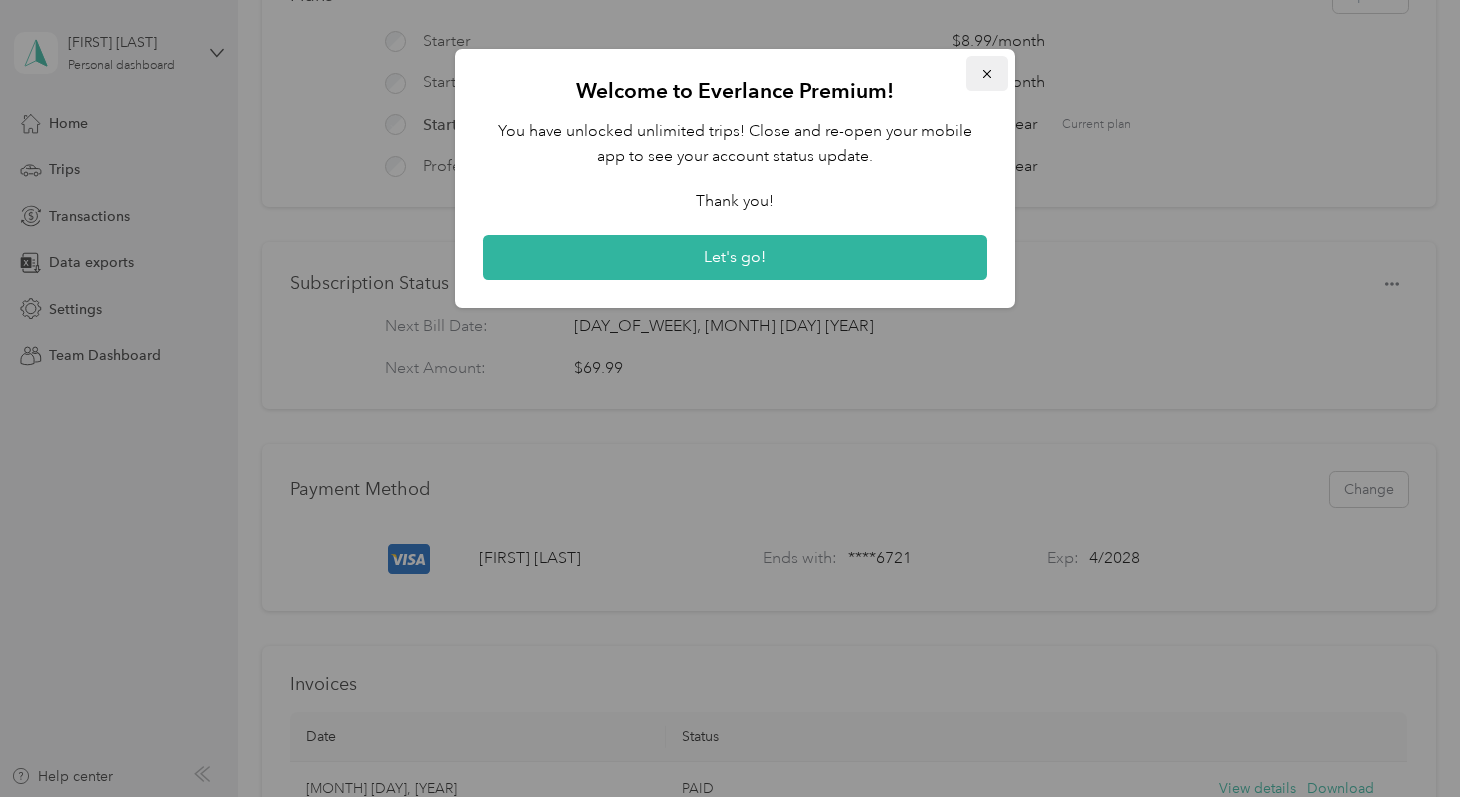 click 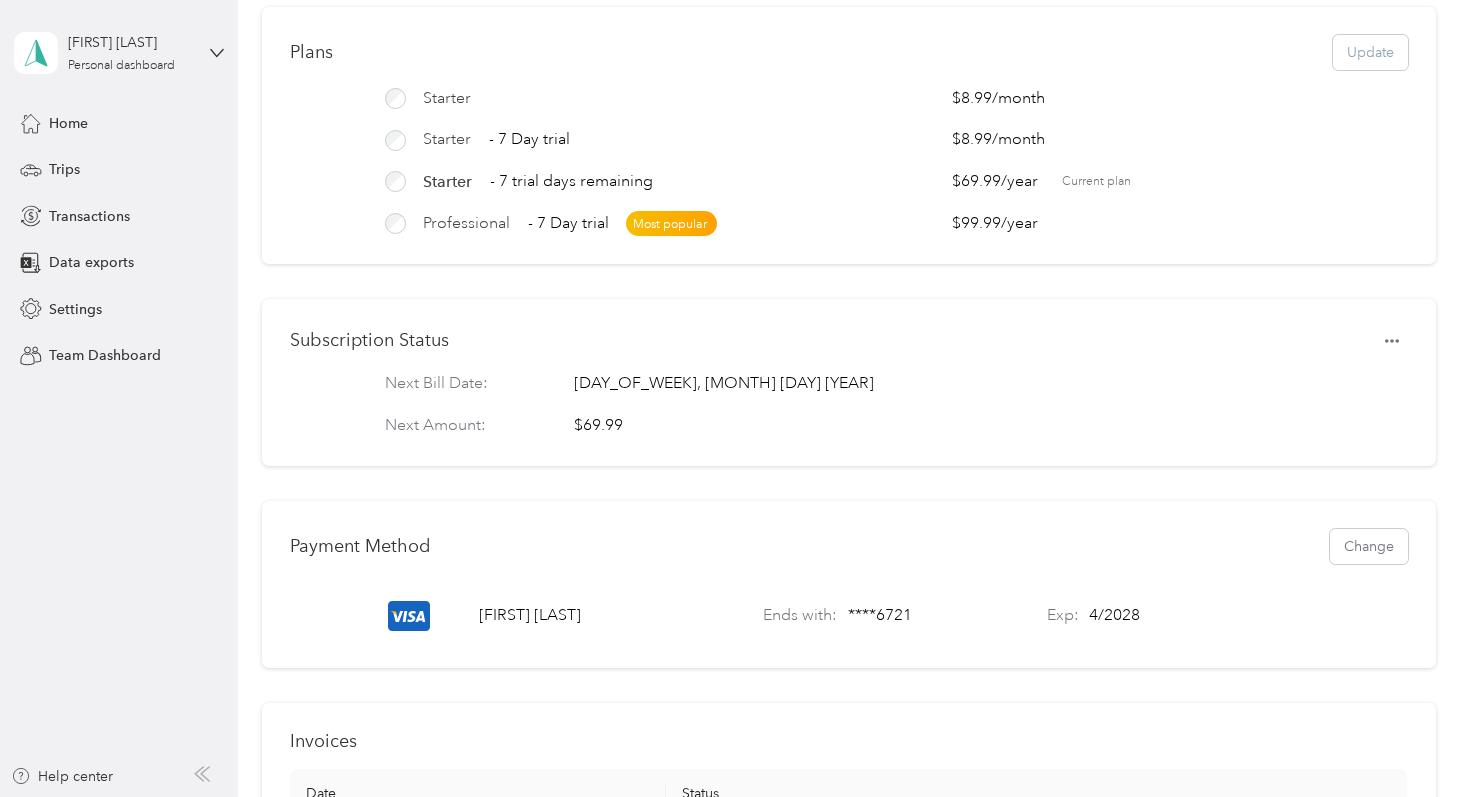 scroll, scrollTop: 0, scrollLeft: 0, axis: both 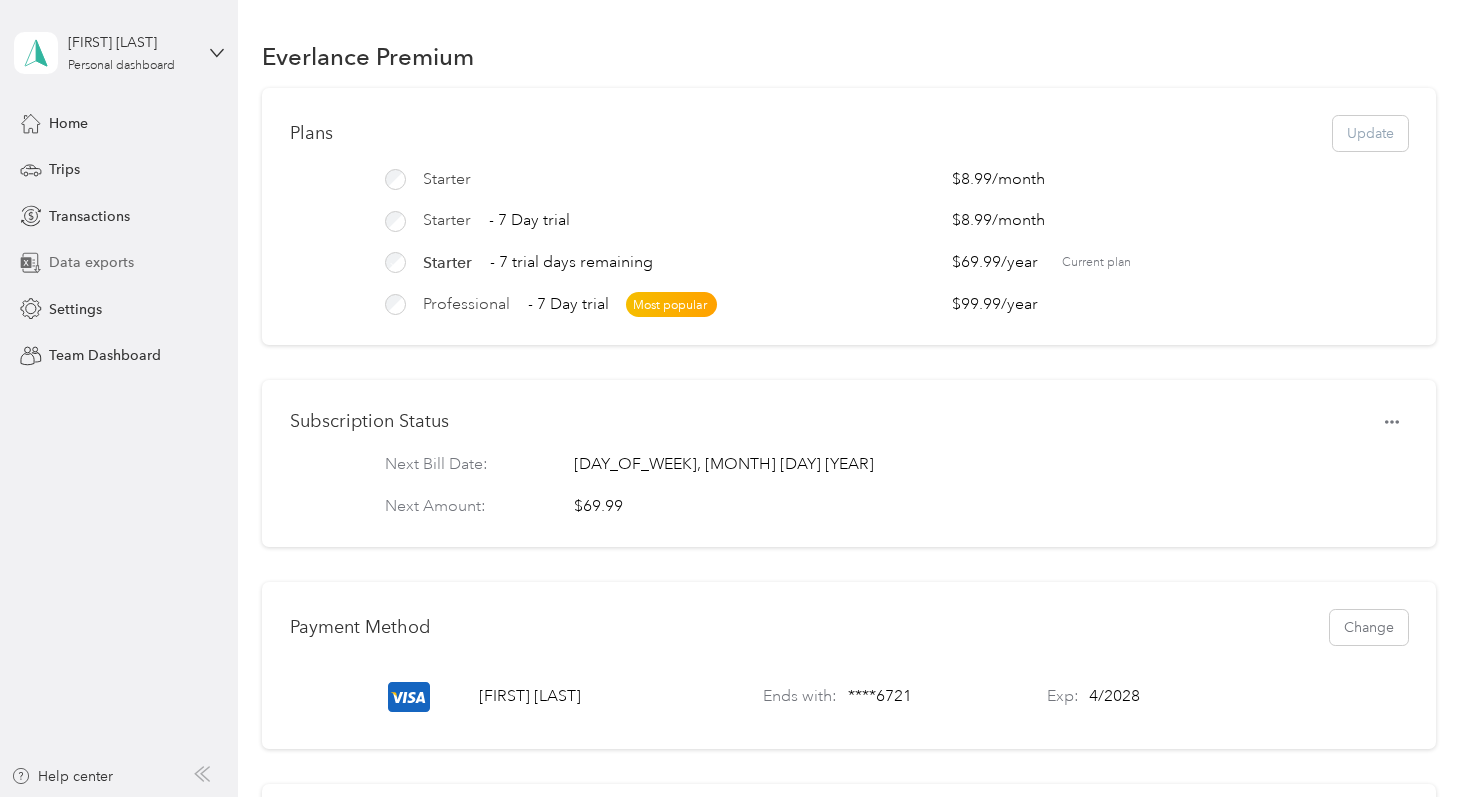 click on "Data exports" at bounding box center [119, 263] 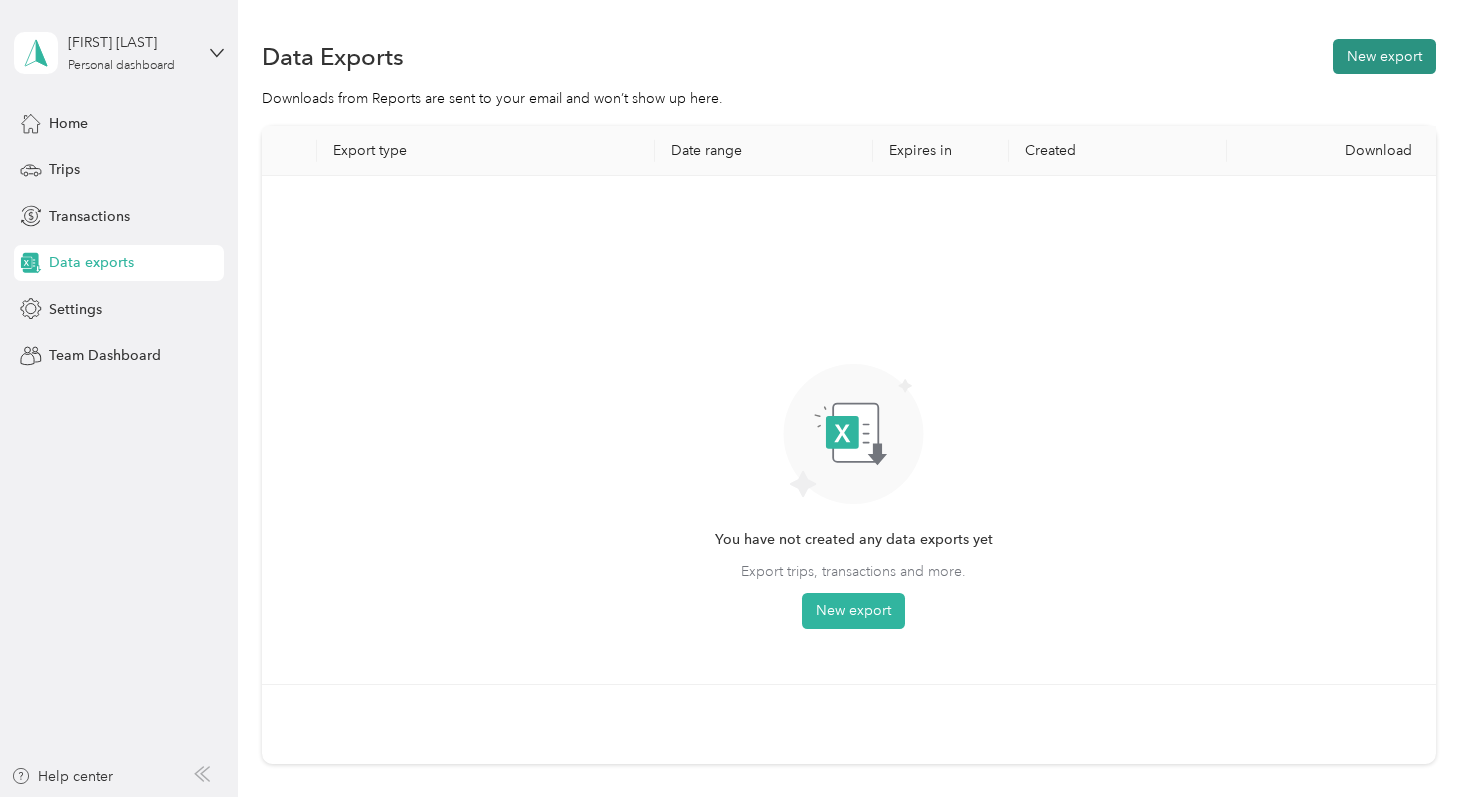 click on "New export" at bounding box center (1384, 56) 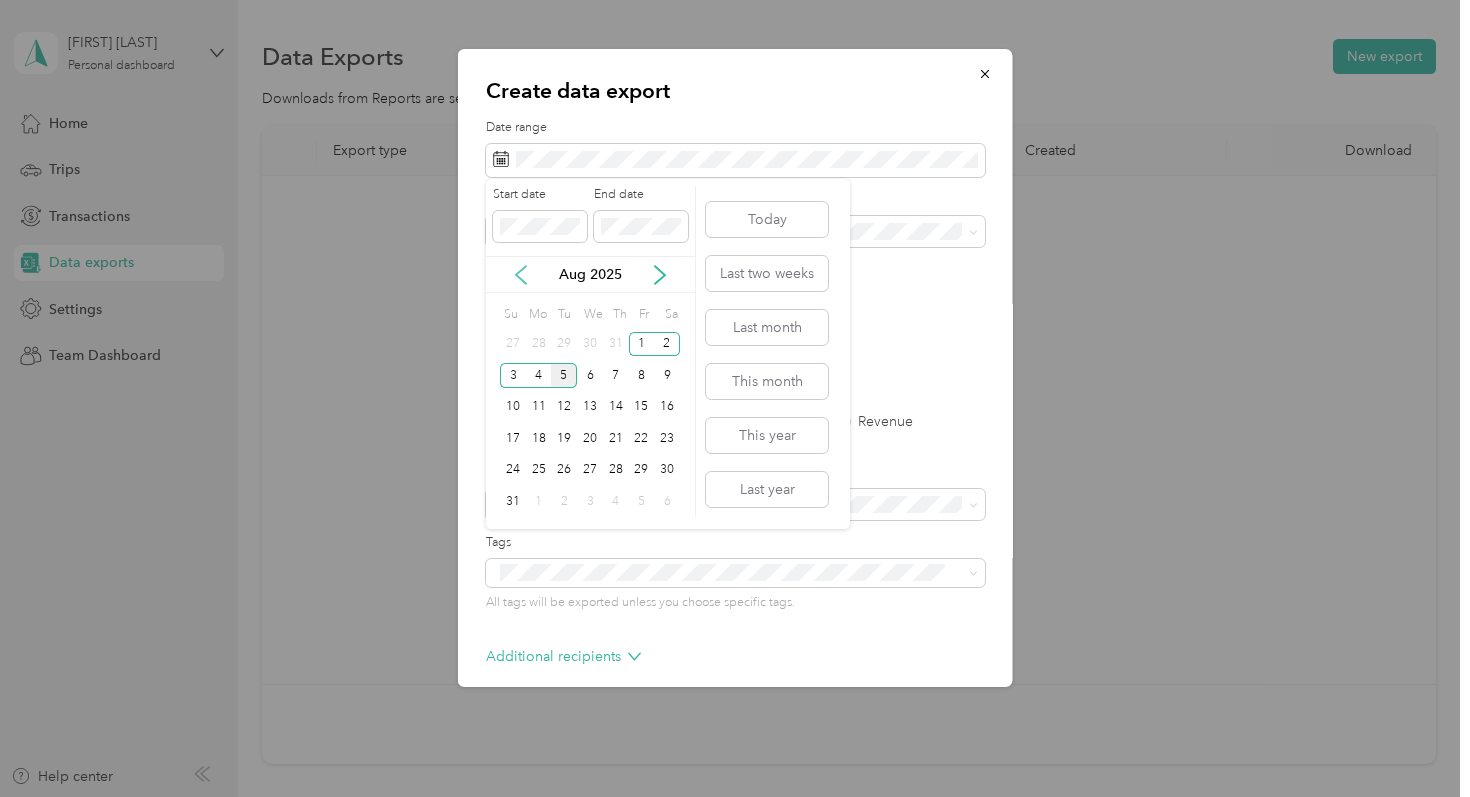 click 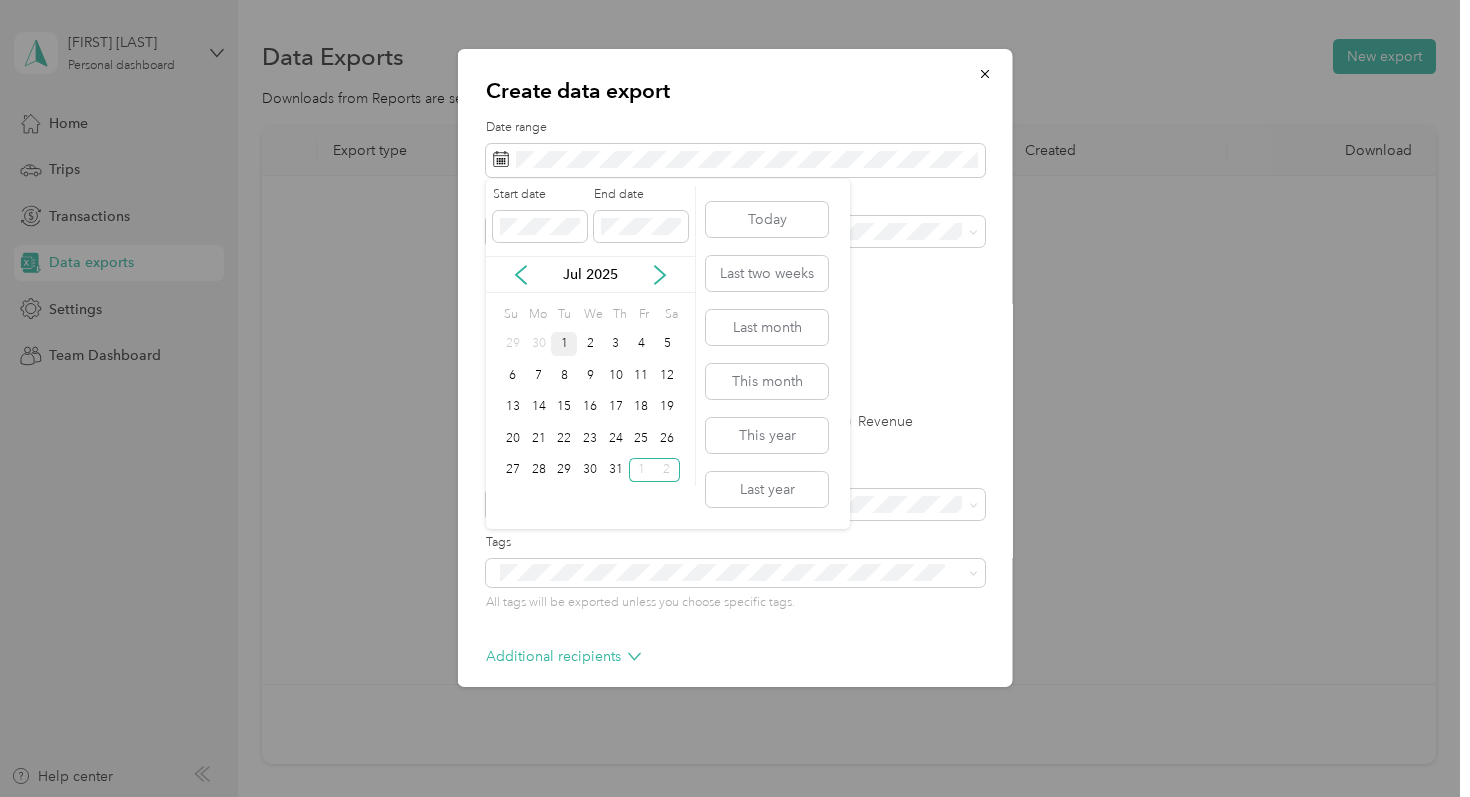 click on "1" at bounding box center (564, 344) 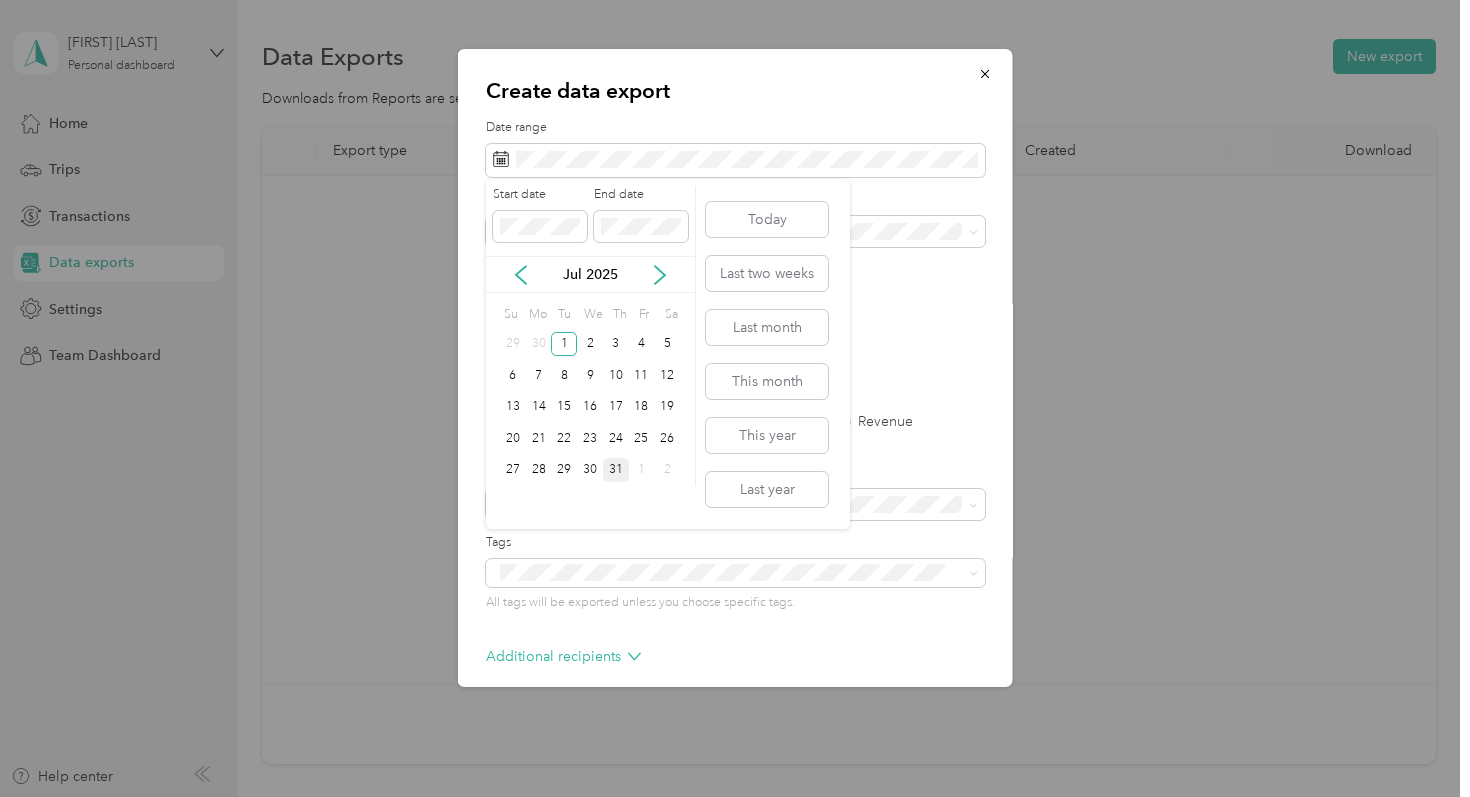 click on "31" at bounding box center [616, 470] 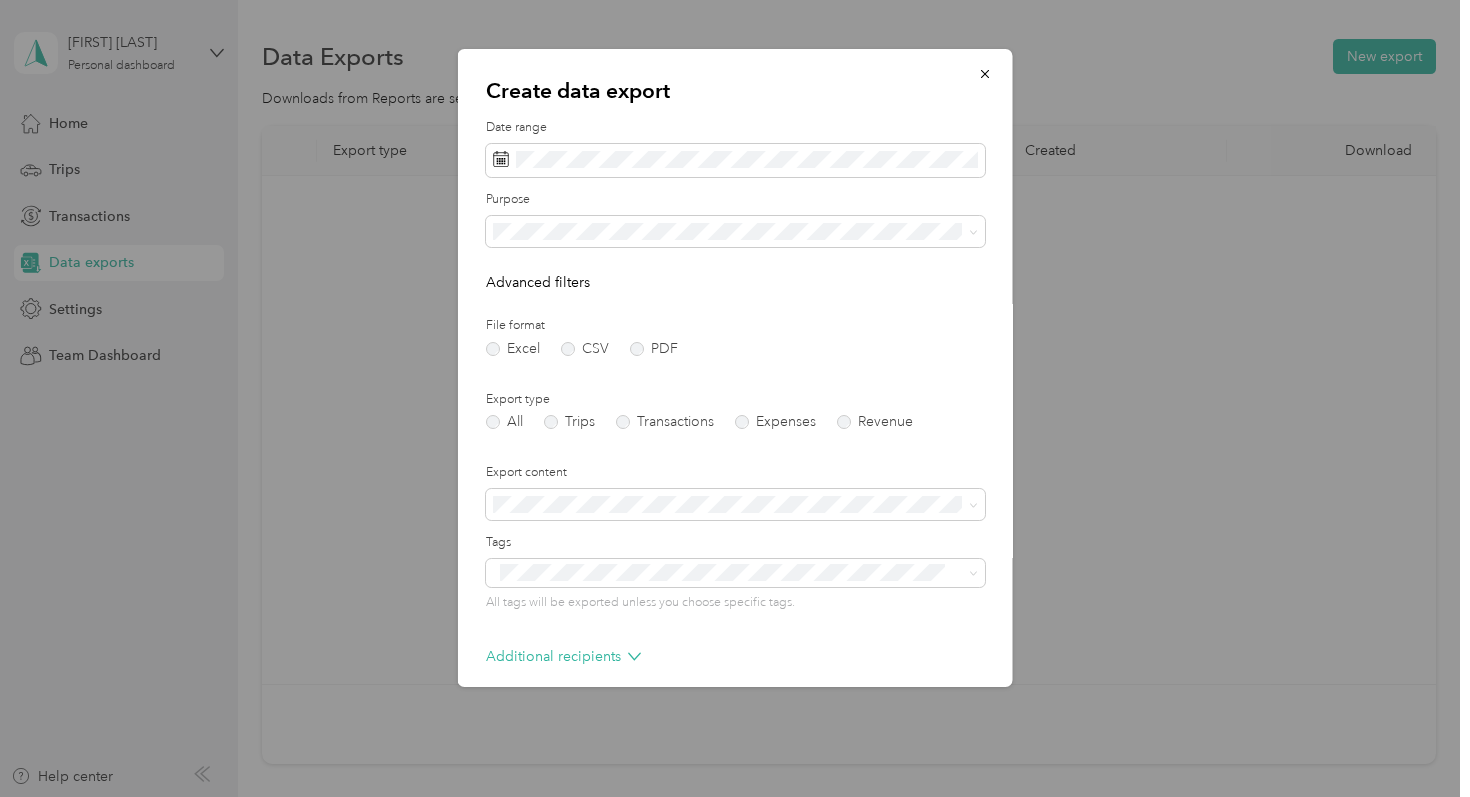 click on "Greenwood Lts" at bounding box center (735, 371) 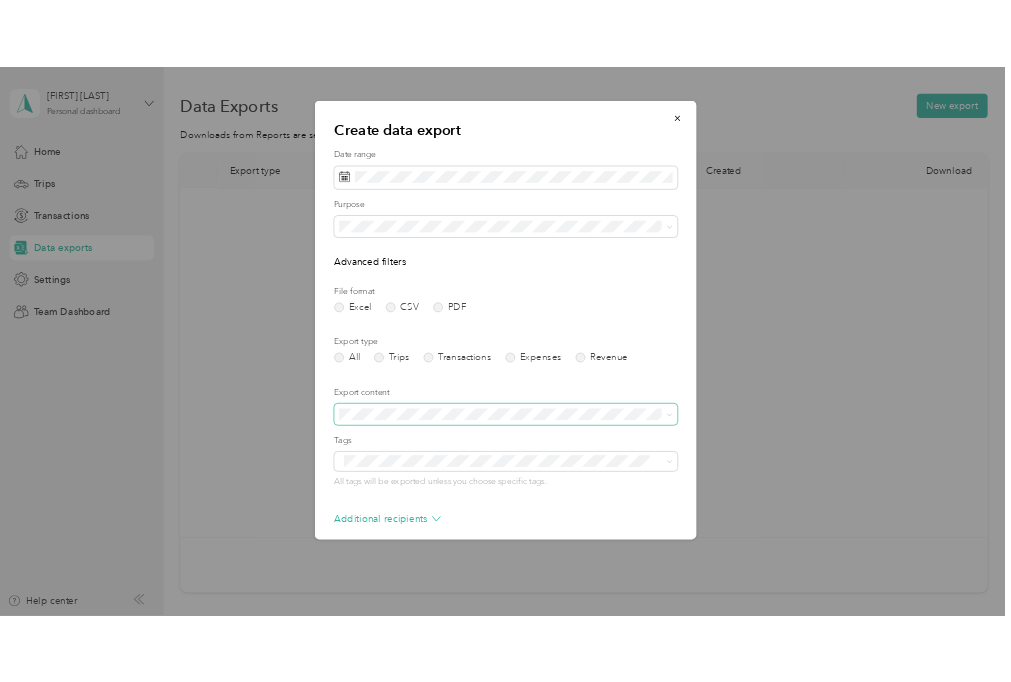 scroll, scrollTop: 89, scrollLeft: 0, axis: vertical 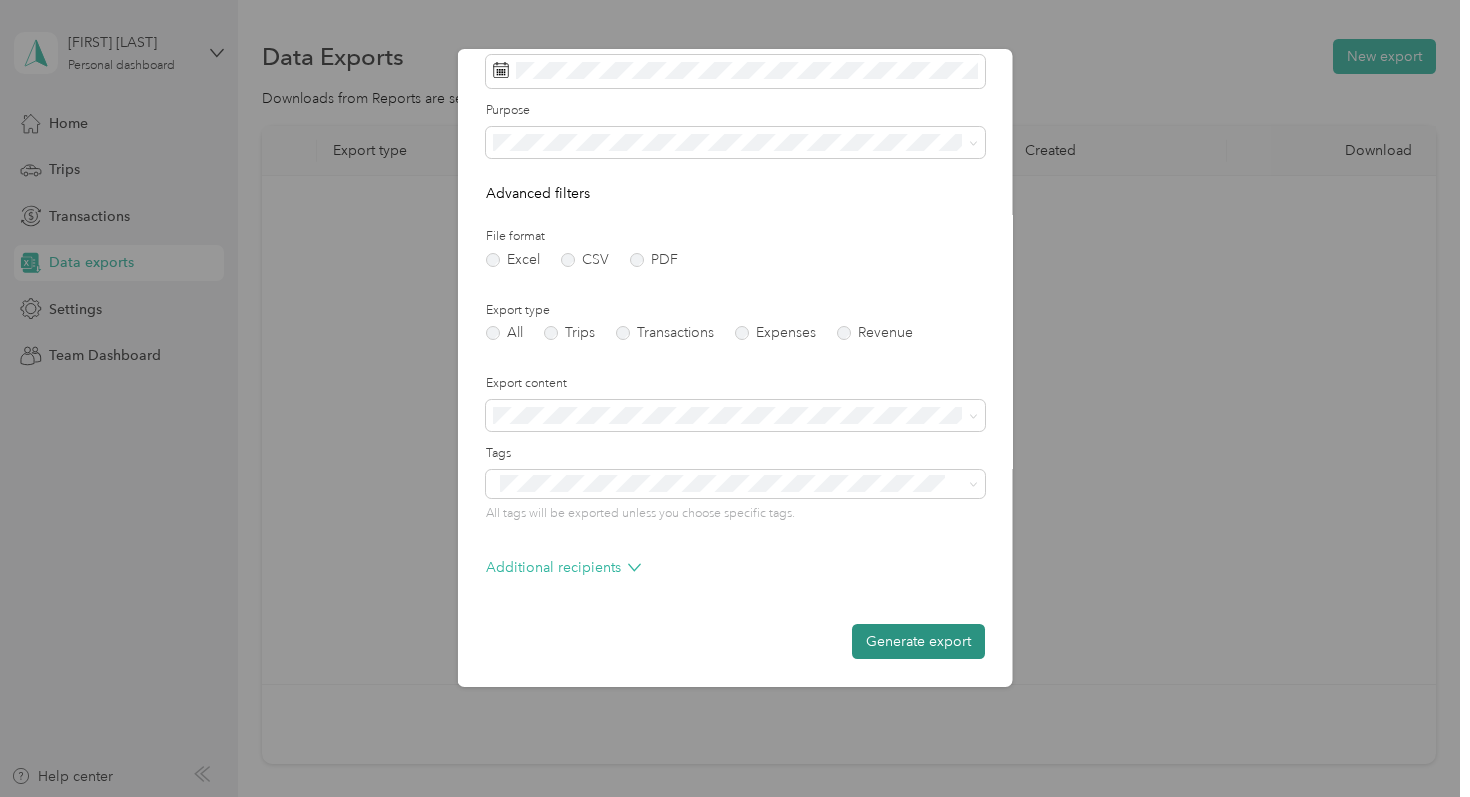 click on "Generate export" at bounding box center [918, 641] 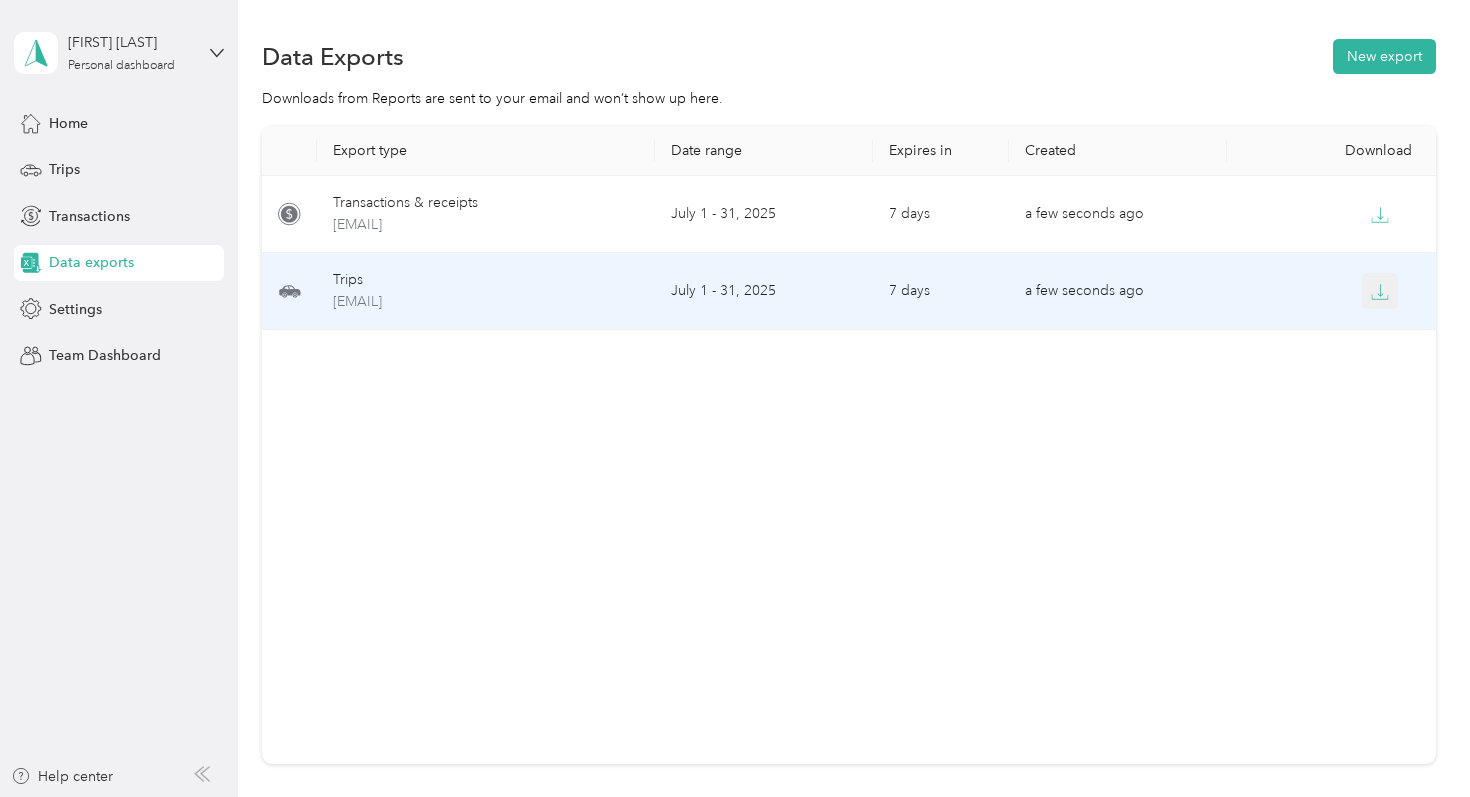 click at bounding box center [1380, 291] 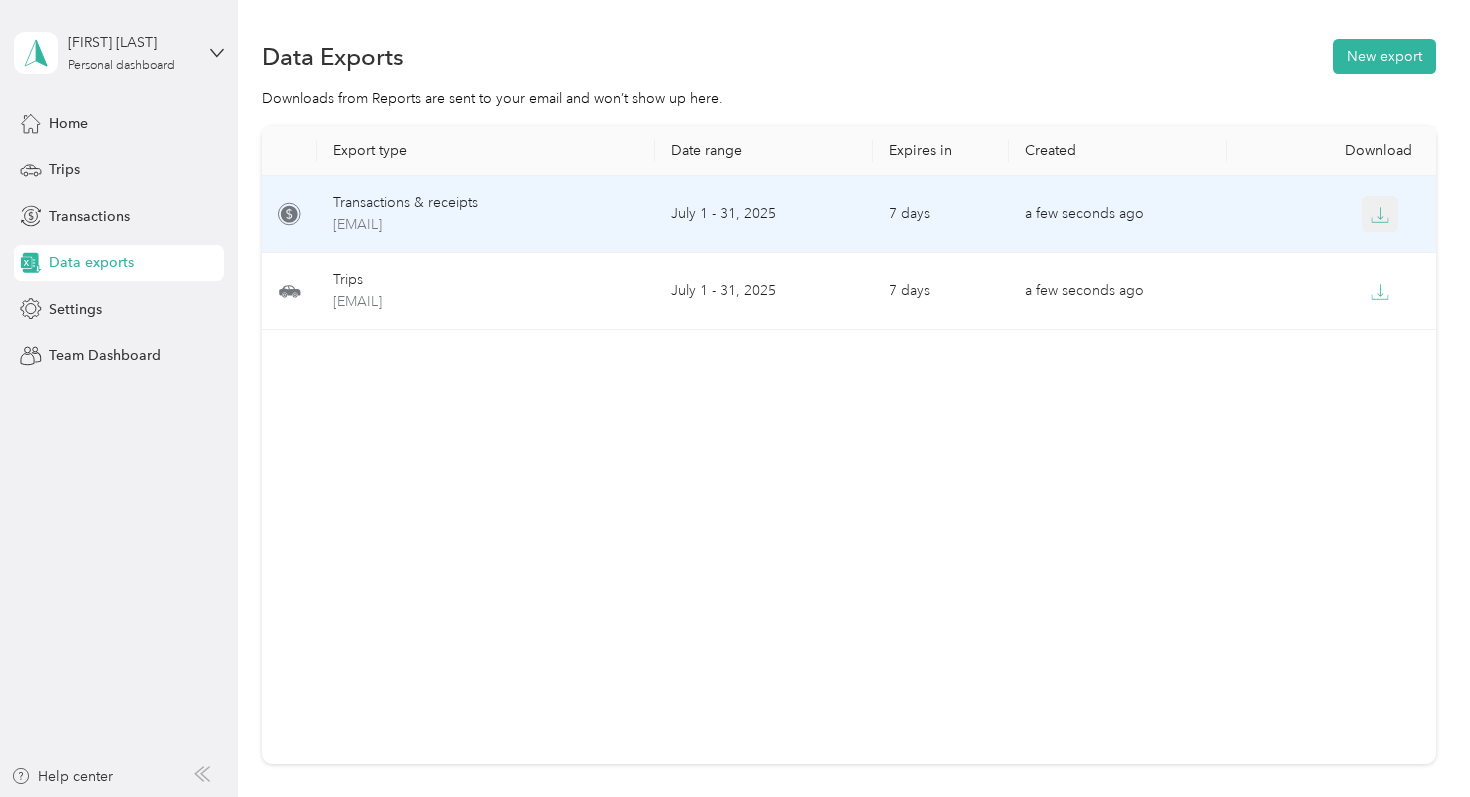 click 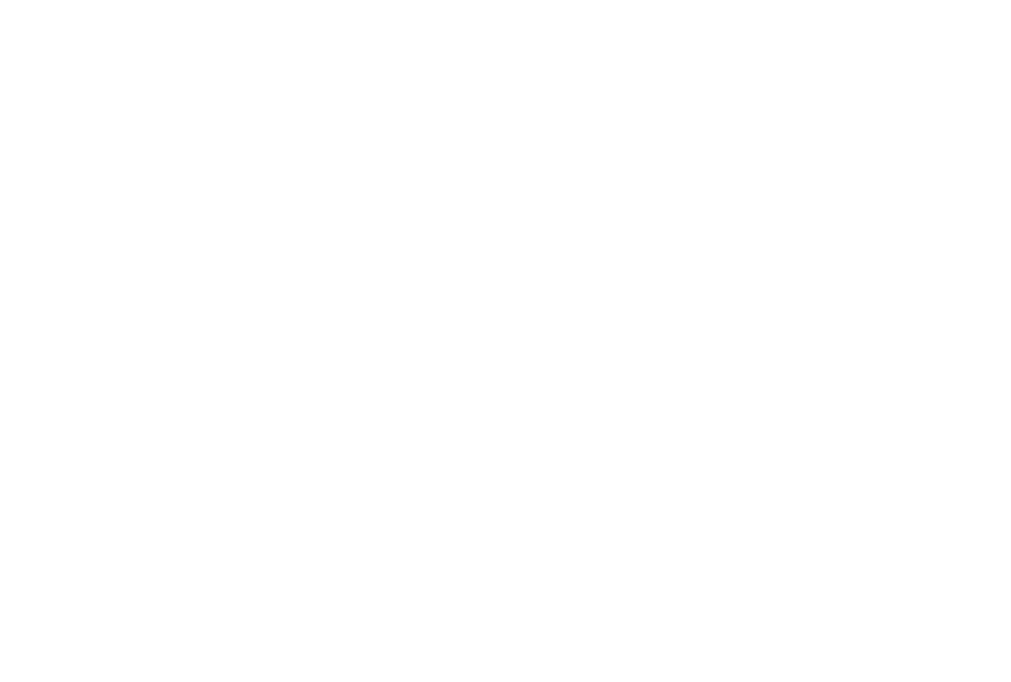 scroll, scrollTop: 0, scrollLeft: 0, axis: both 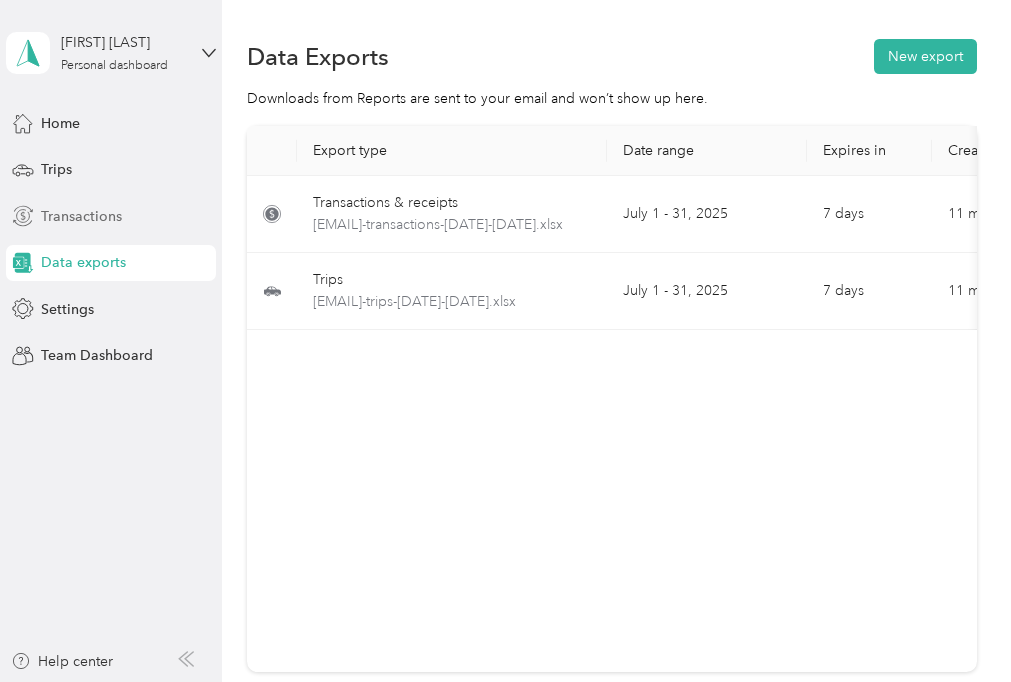 click on "Transactions" at bounding box center [111, 216] 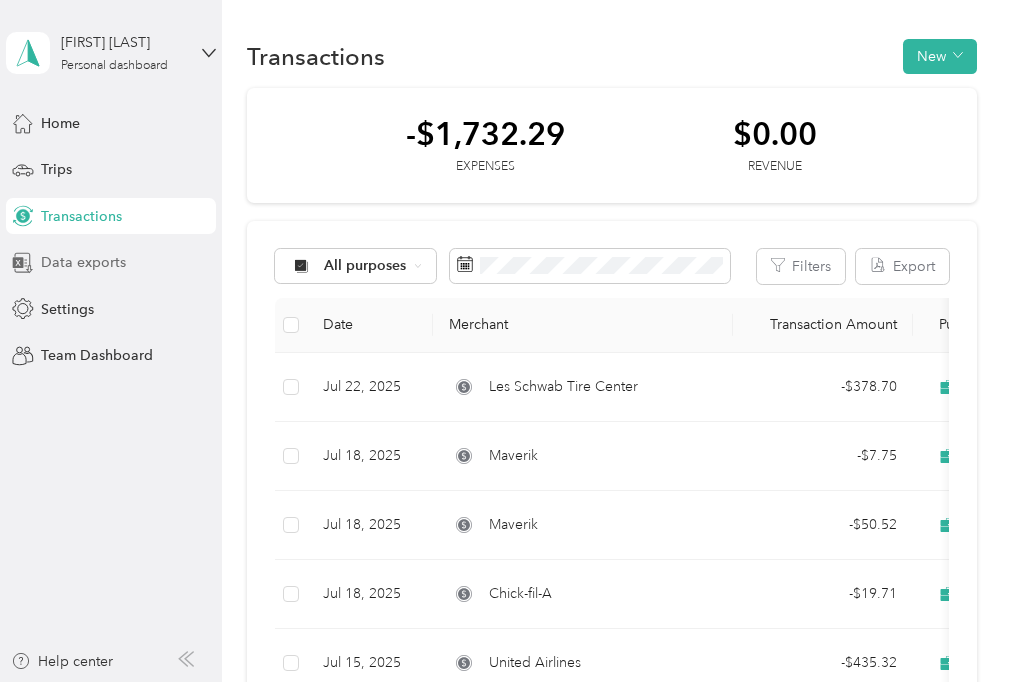 click on "Data exports" at bounding box center [83, 262] 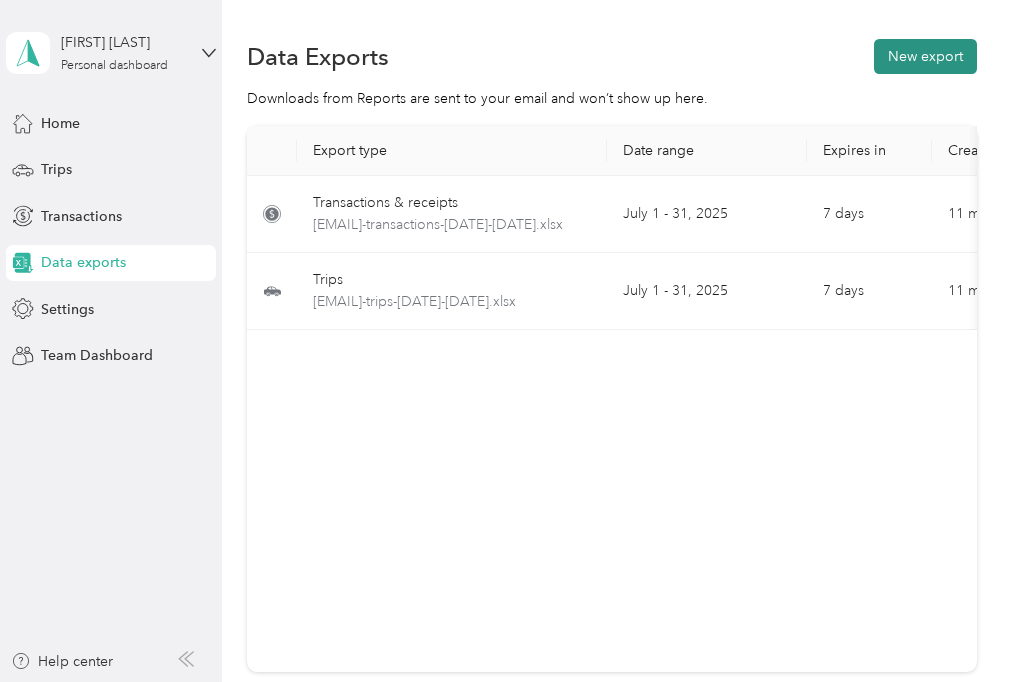 click on "New export" at bounding box center (925, 56) 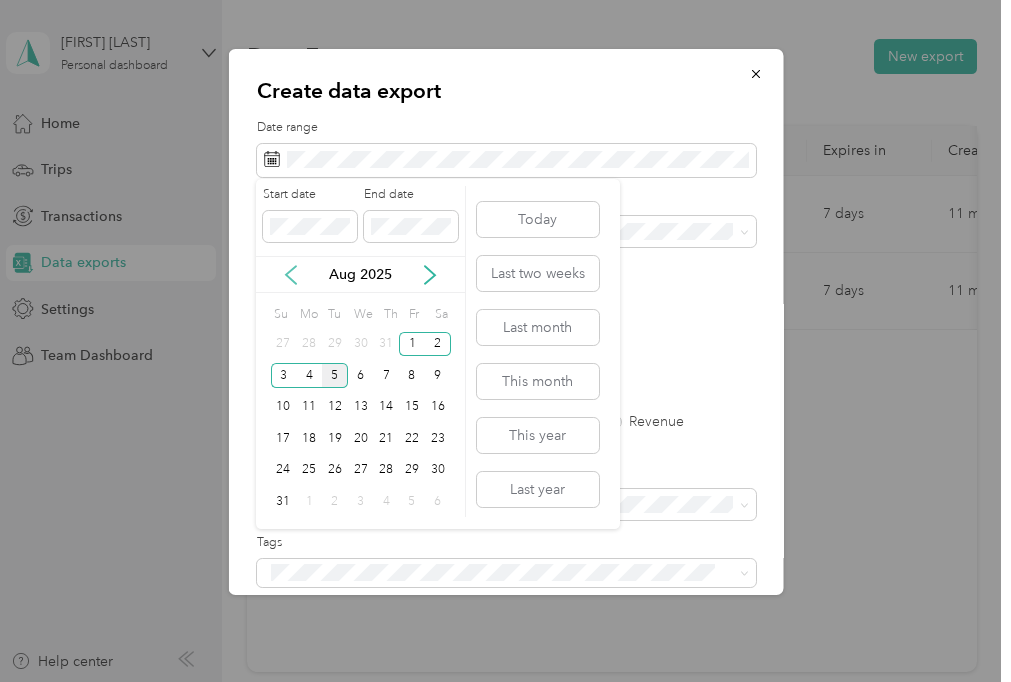 click 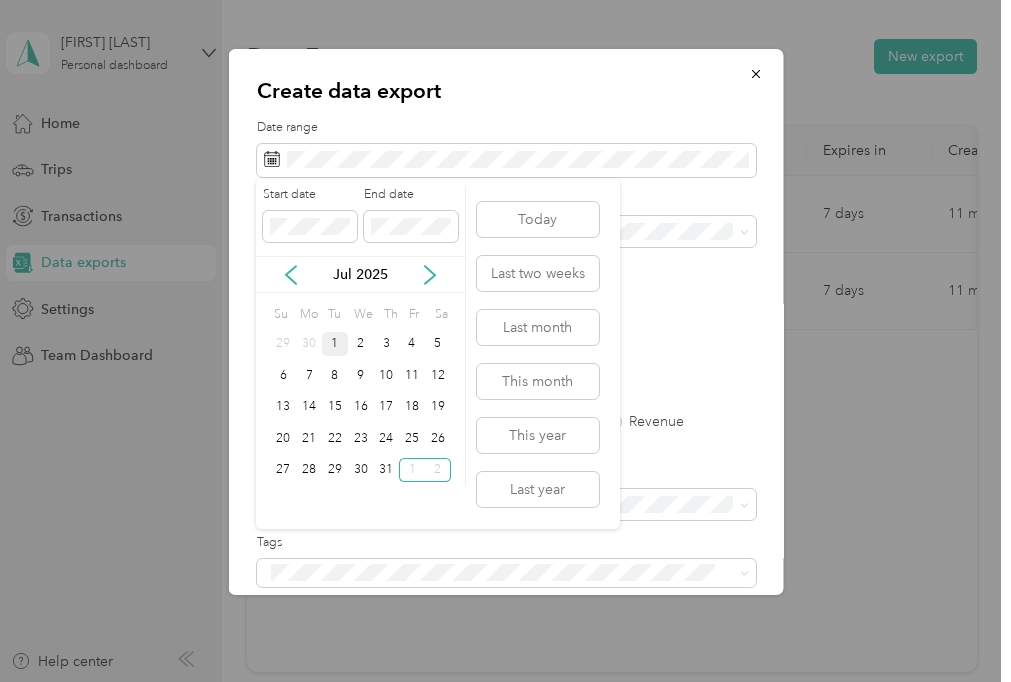 click on "1" at bounding box center [335, 344] 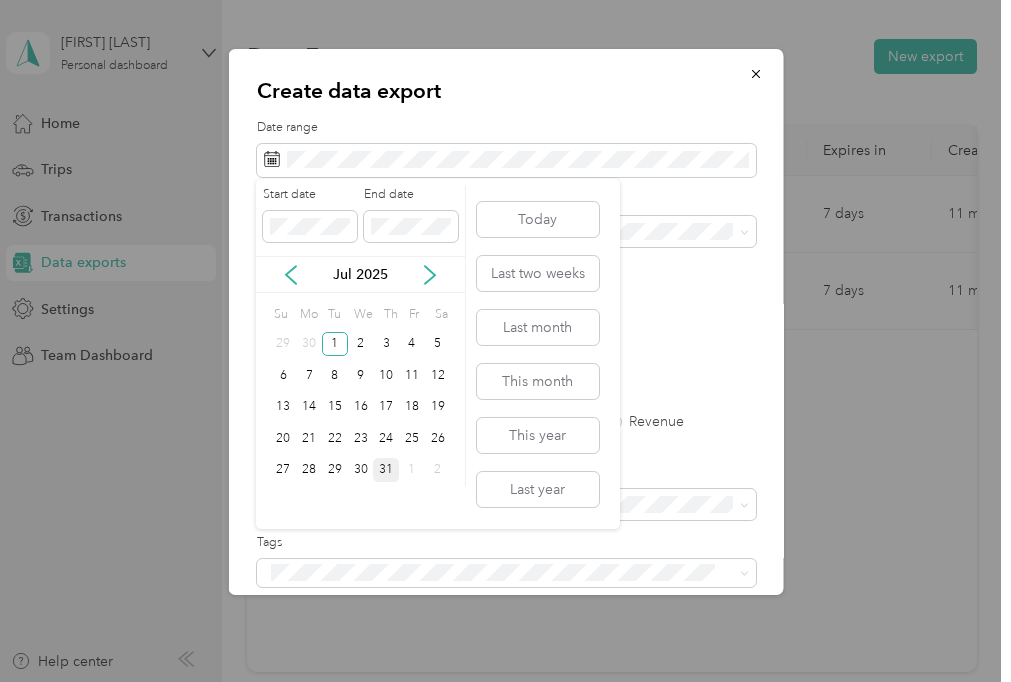click on "31" at bounding box center [386, 470] 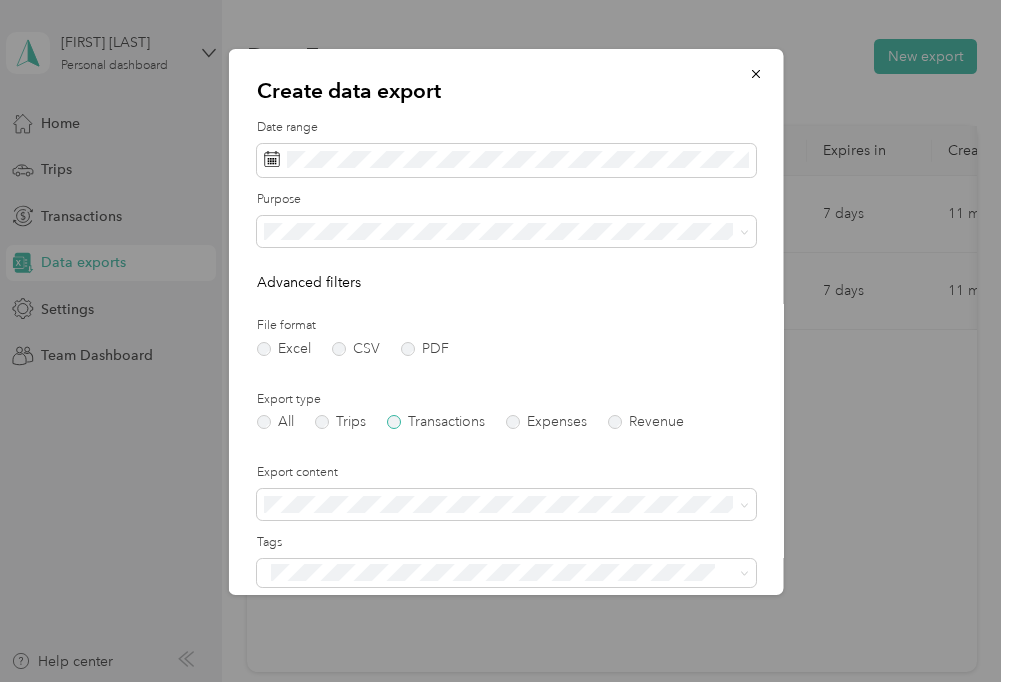 click on "Transactions" at bounding box center (435, 422) 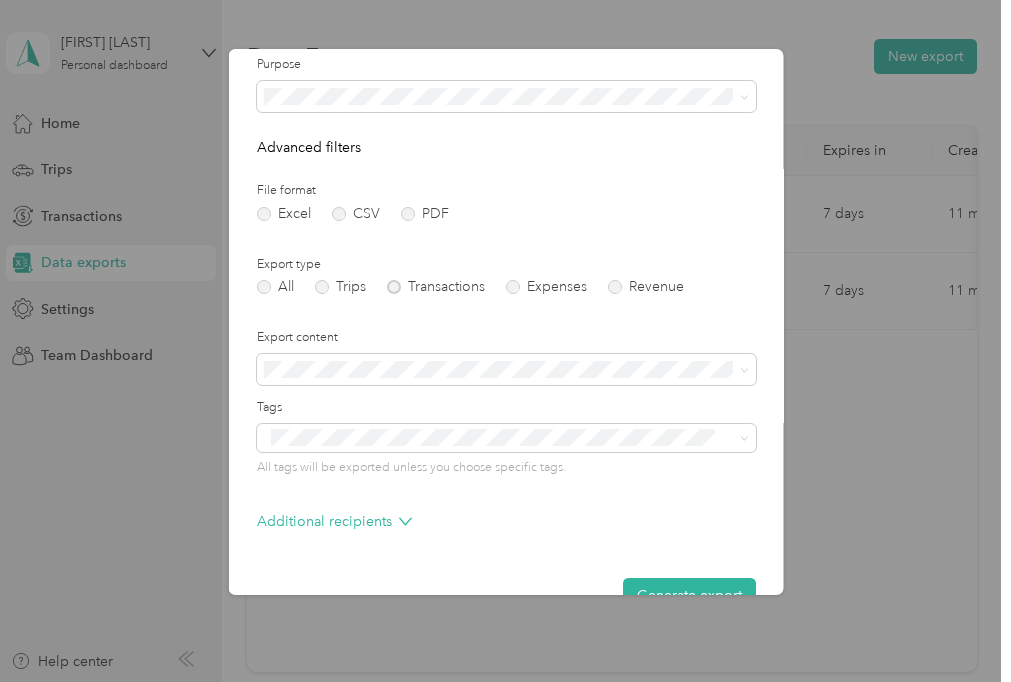 scroll, scrollTop: 181, scrollLeft: 0, axis: vertical 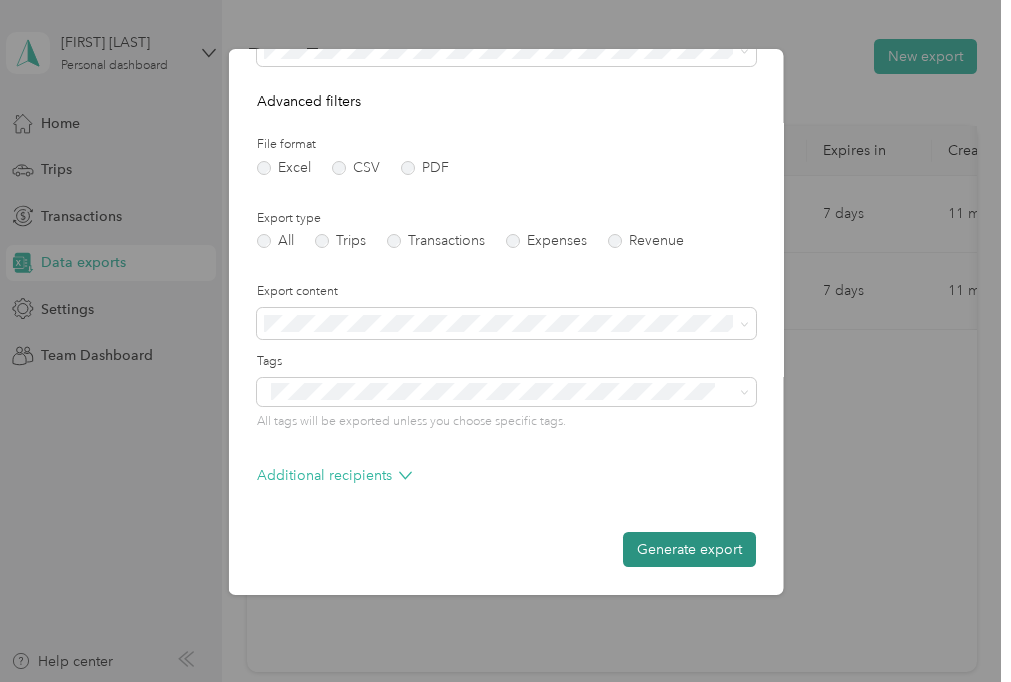 click on "Generate export" at bounding box center [688, 549] 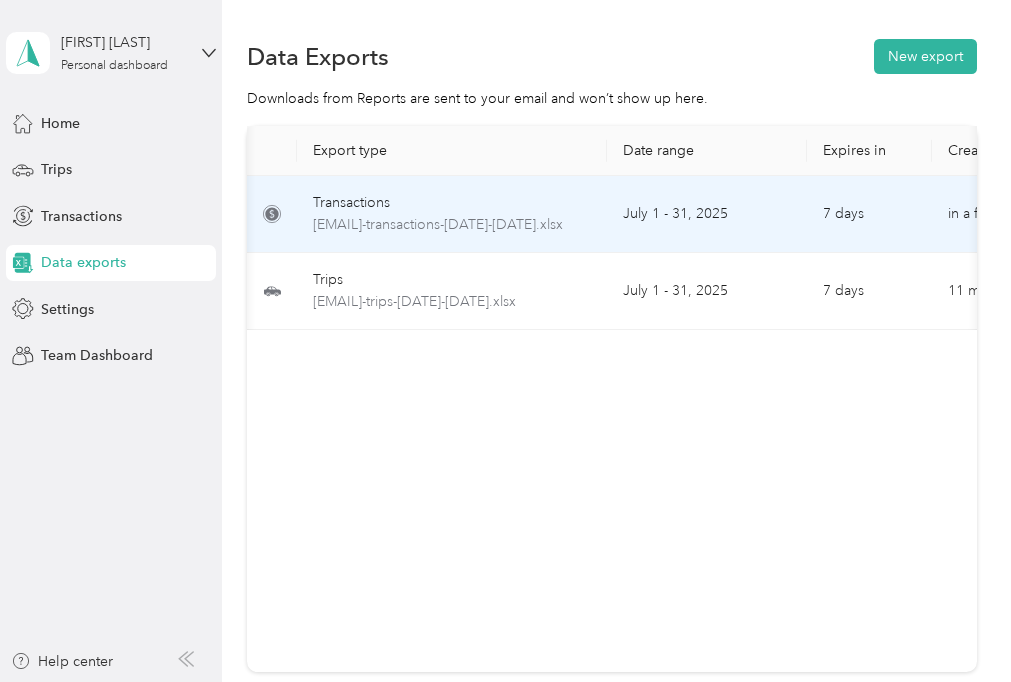 scroll, scrollTop: 0, scrollLeft: 1, axis: horizontal 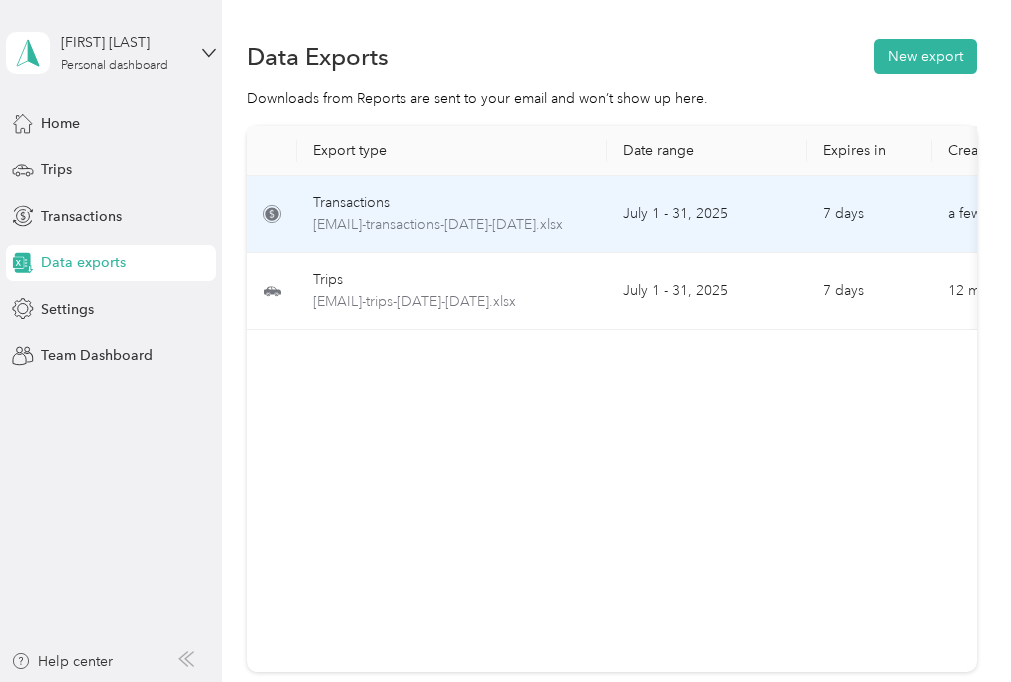 click on "July 1 - 31, 2025" at bounding box center (707, 214) 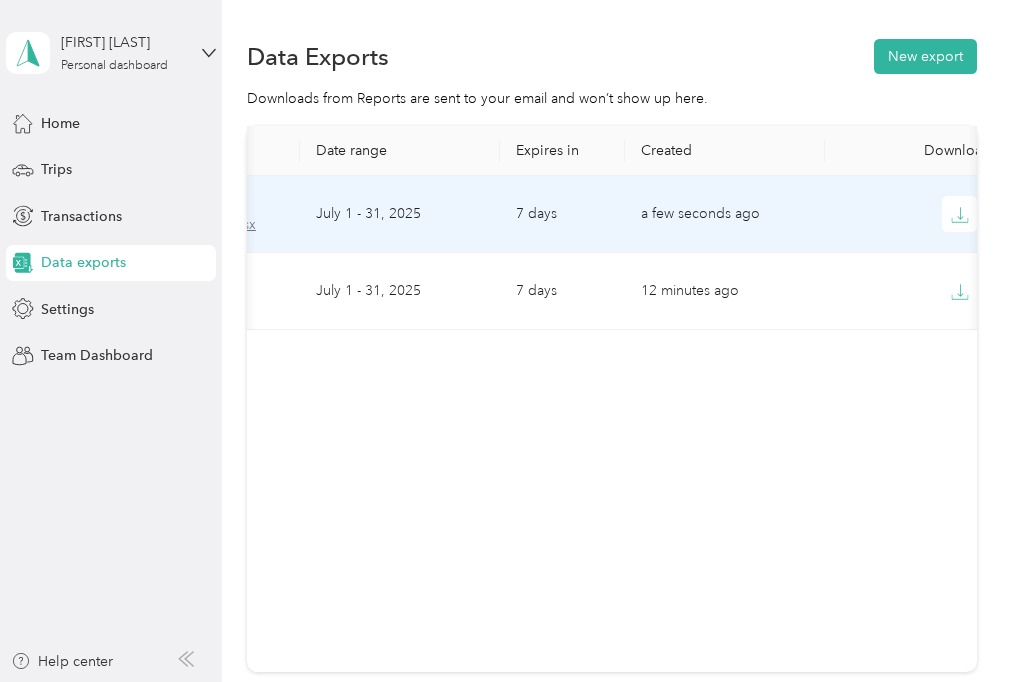 scroll, scrollTop: 0, scrollLeft: 346, axis: horizontal 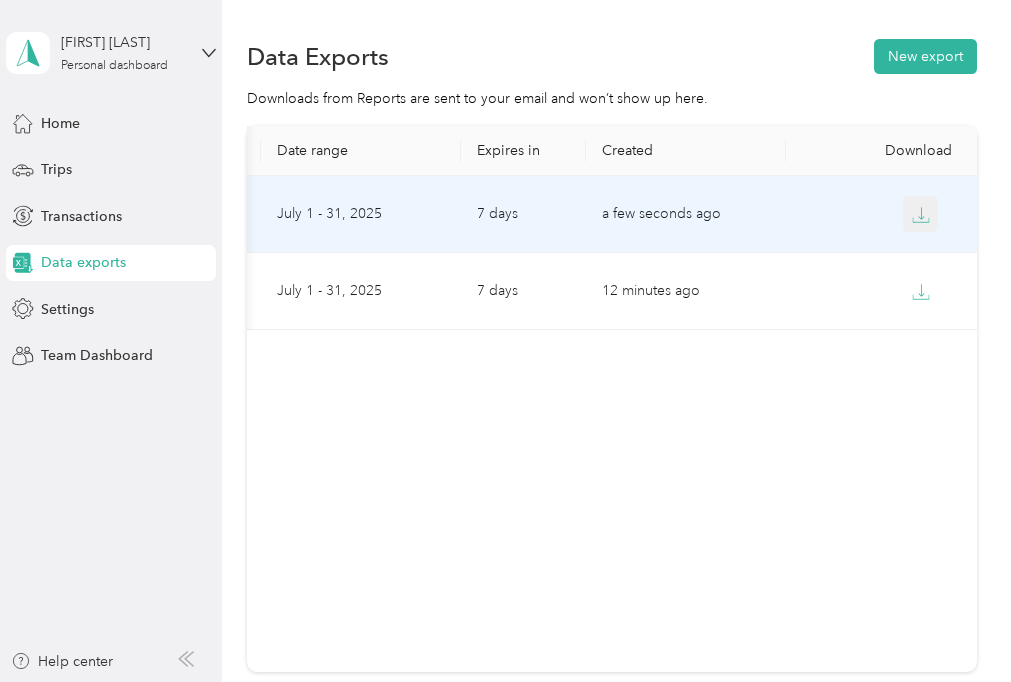 click at bounding box center (921, 214) 